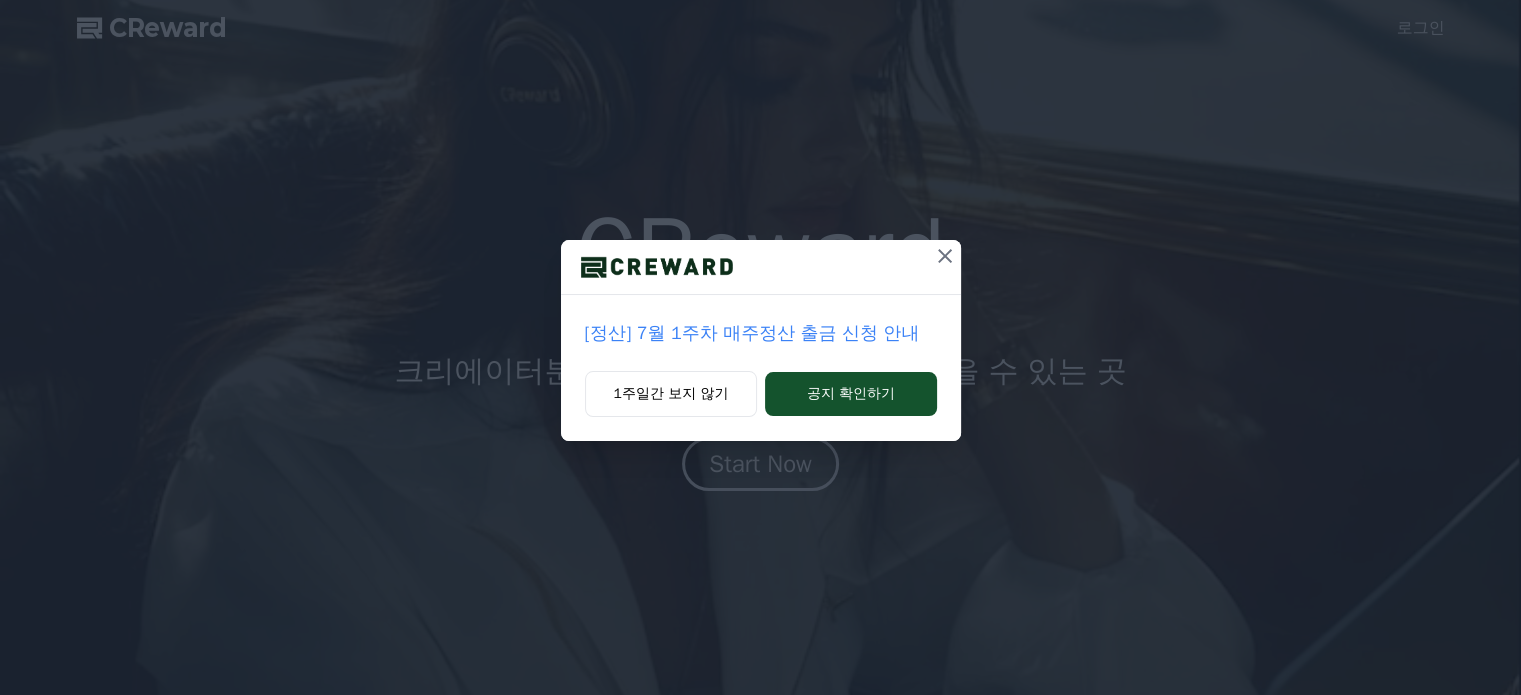 scroll, scrollTop: 0, scrollLeft: 0, axis: both 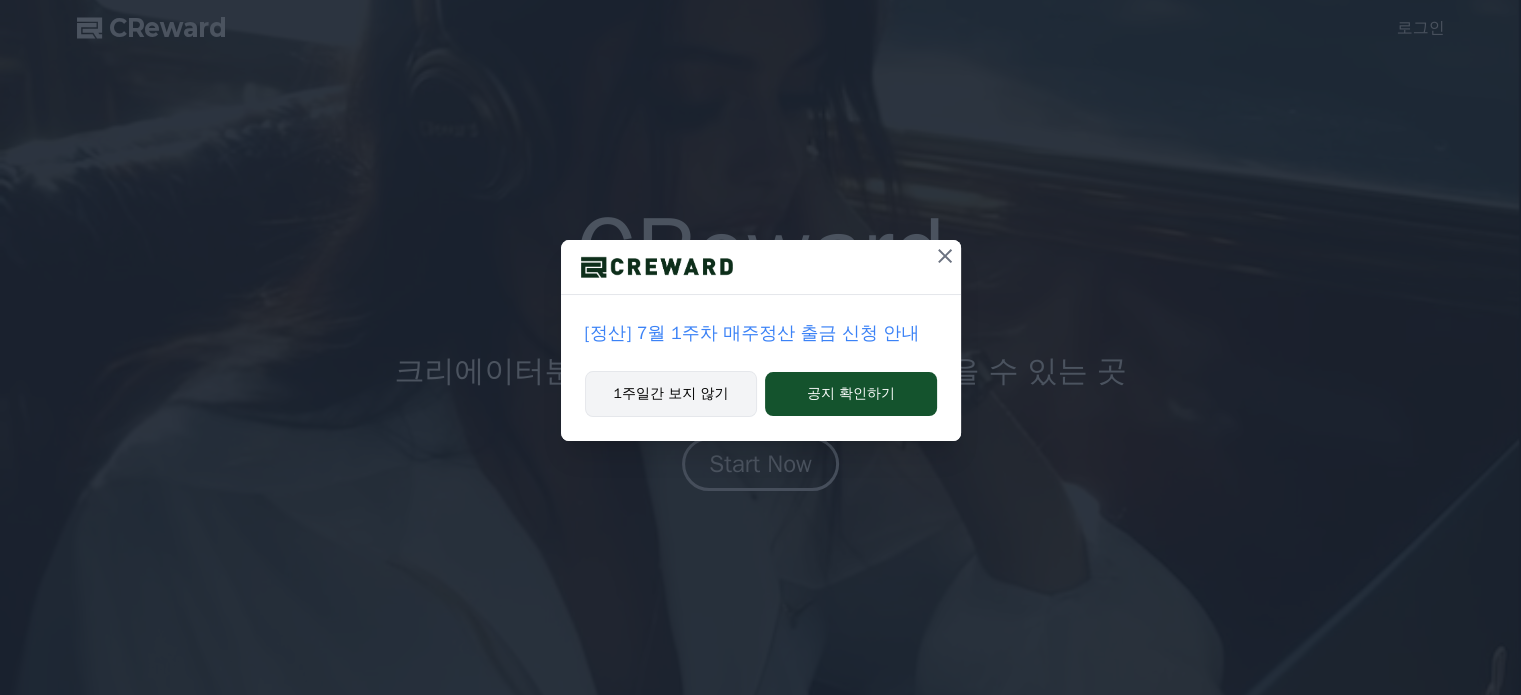 click on "1주일간 보지 않기" at bounding box center [671, 394] 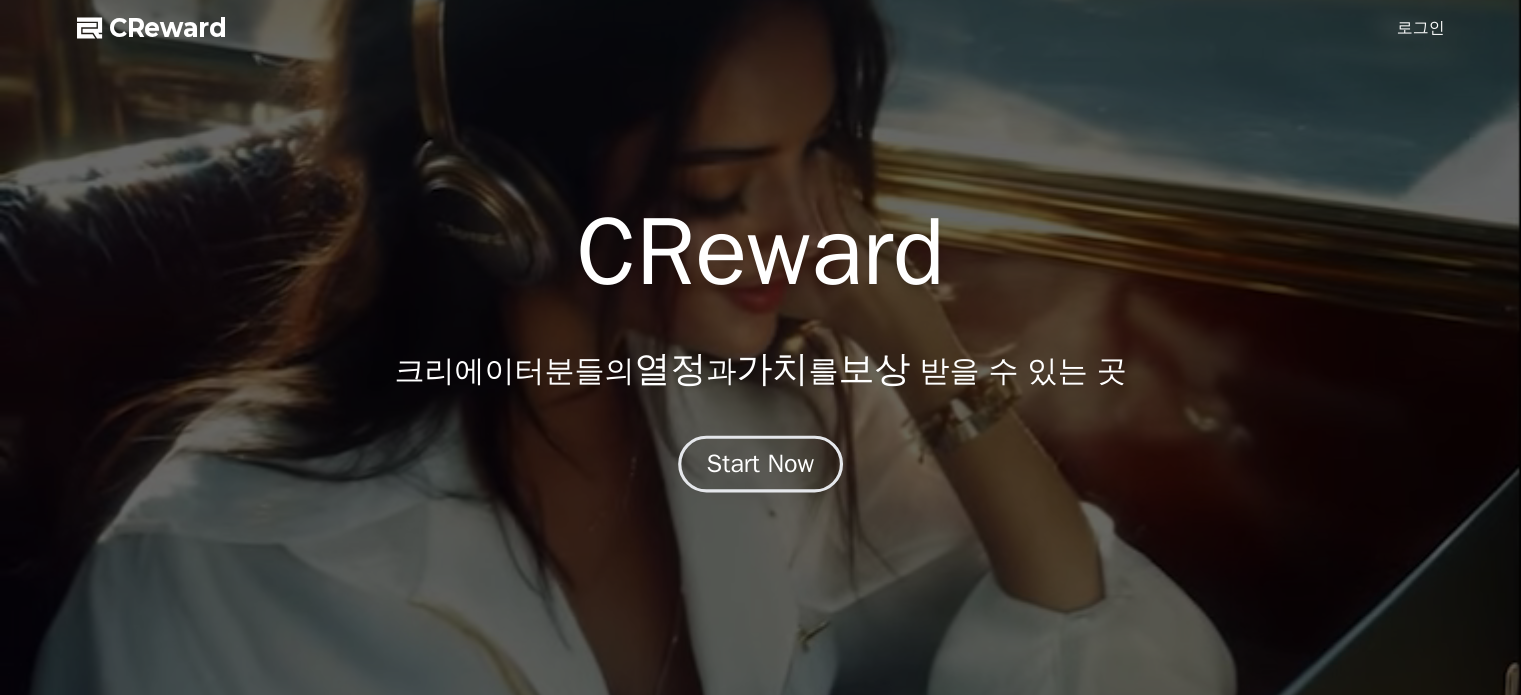 click on "Start Now" at bounding box center (761, 464) 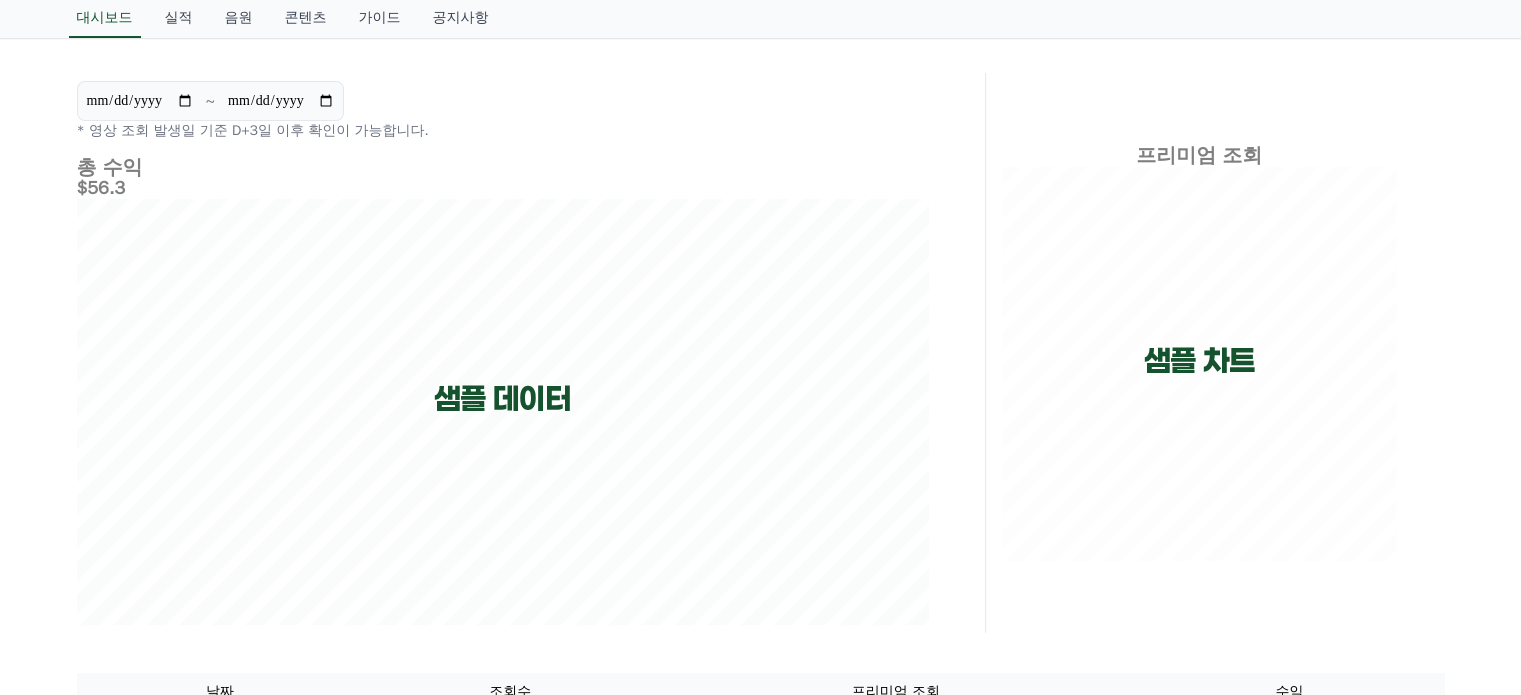 scroll, scrollTop: 0, scrollLeft: 0, axis: both 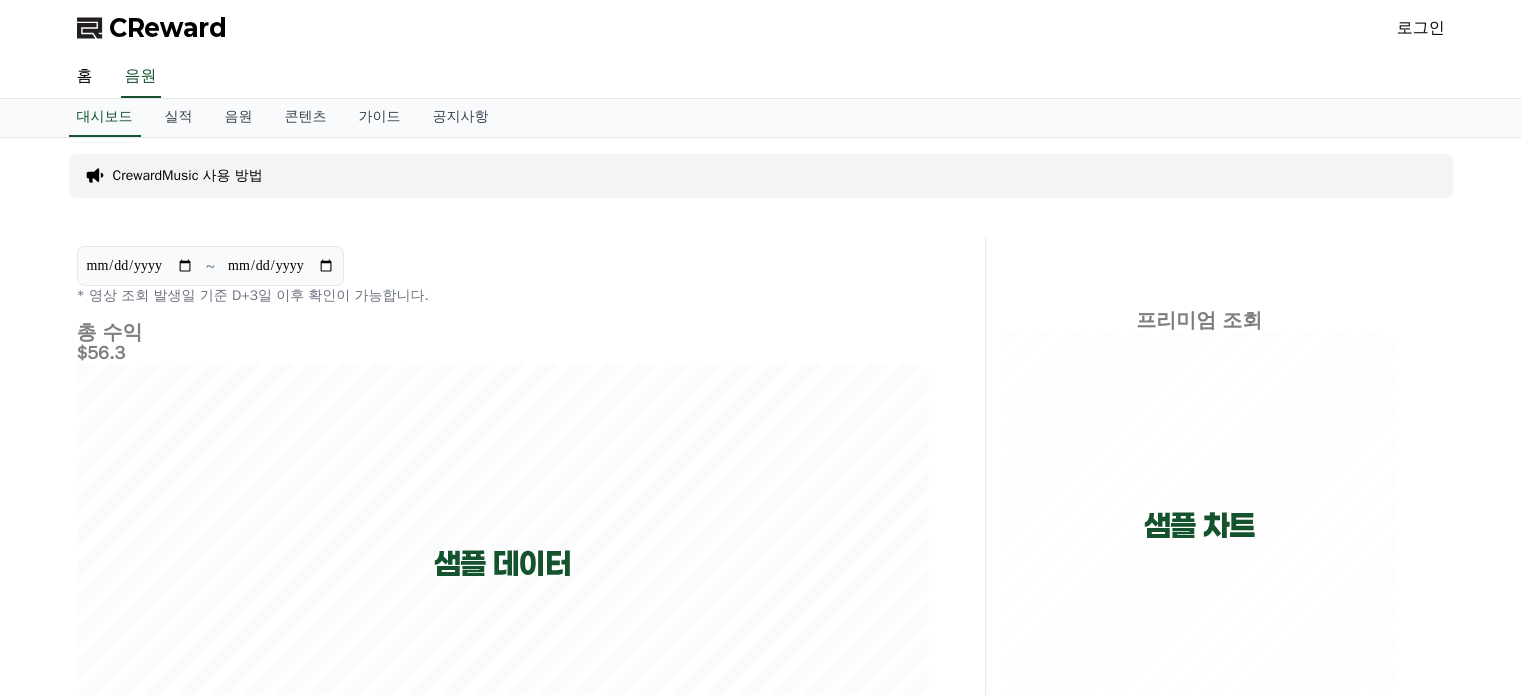 click on "로그인" at bounding box center (1421, 28) 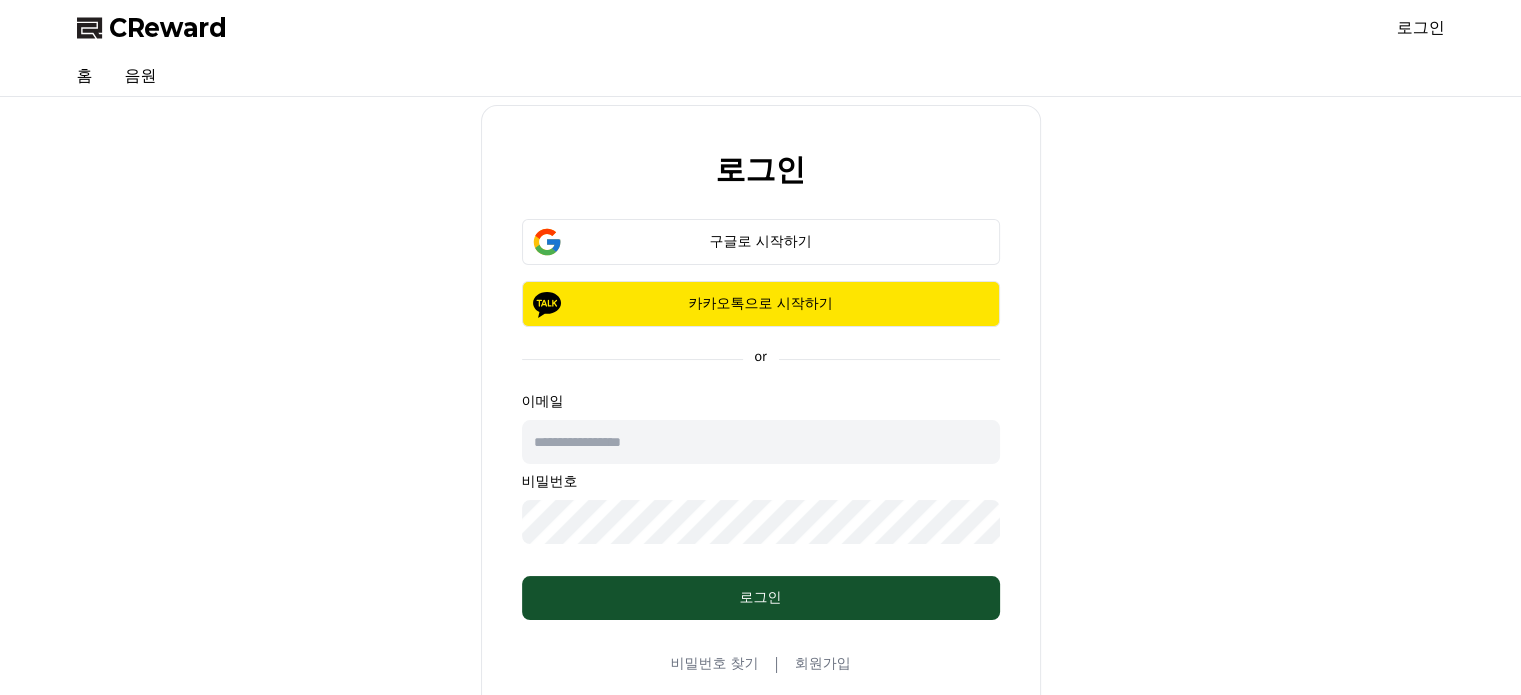 click at bounding box center (761, 442) 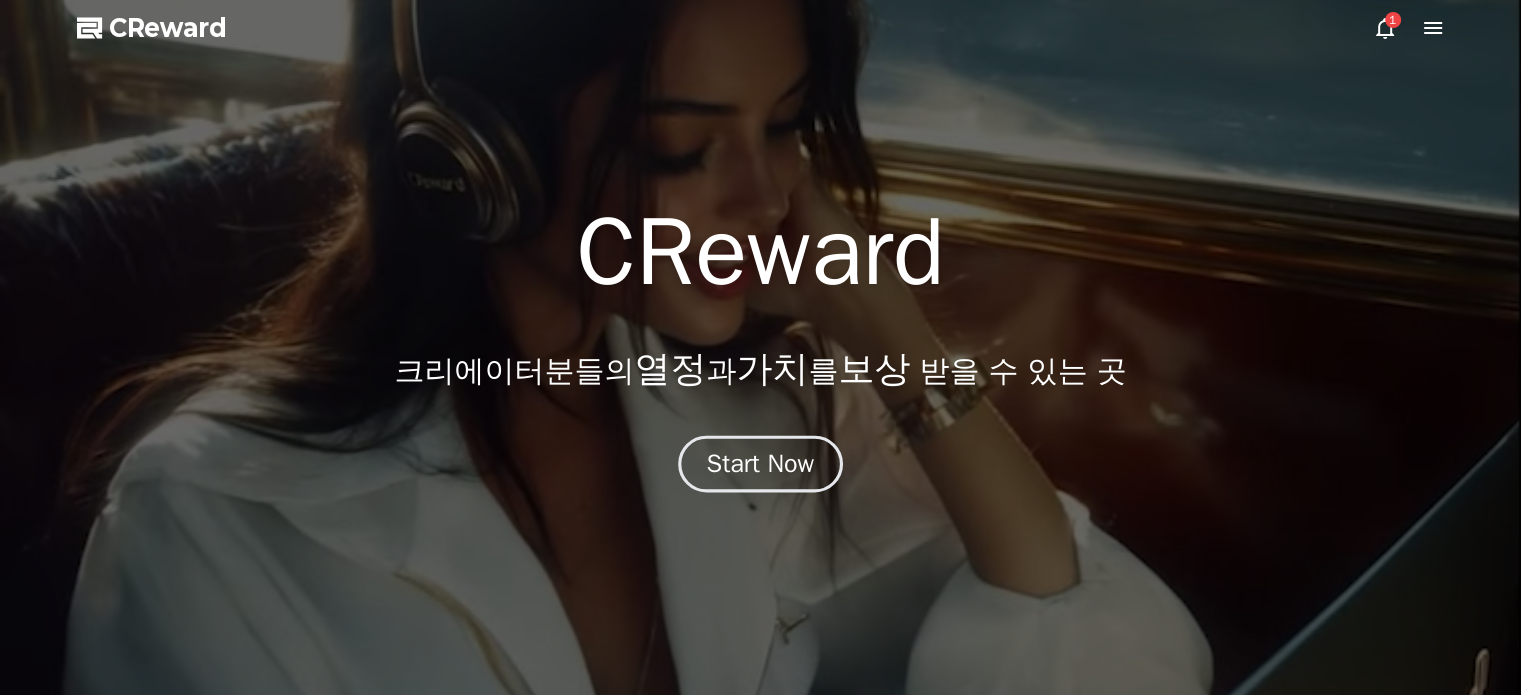 click on "Start Now" at bounding box center [761, 464] 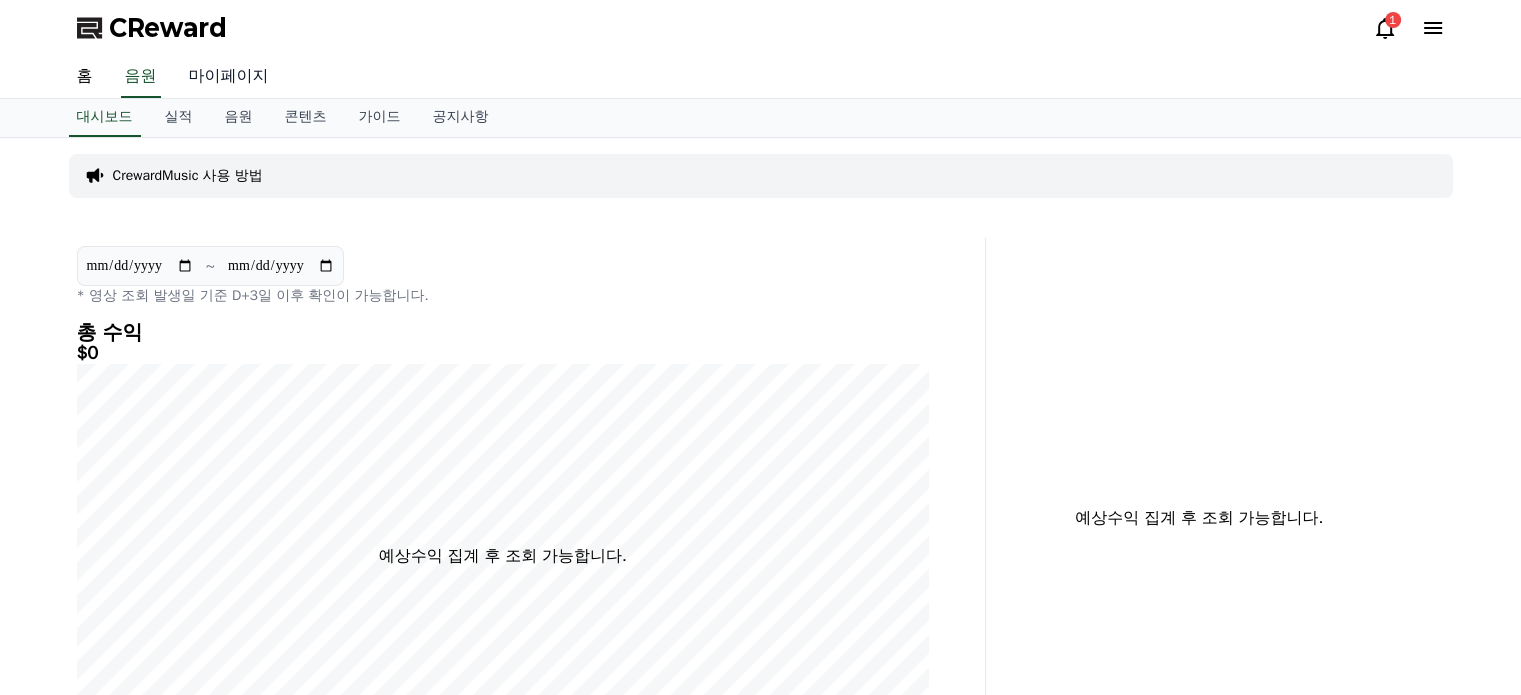 click on "마이페이지" at bounding box center (229, 77) 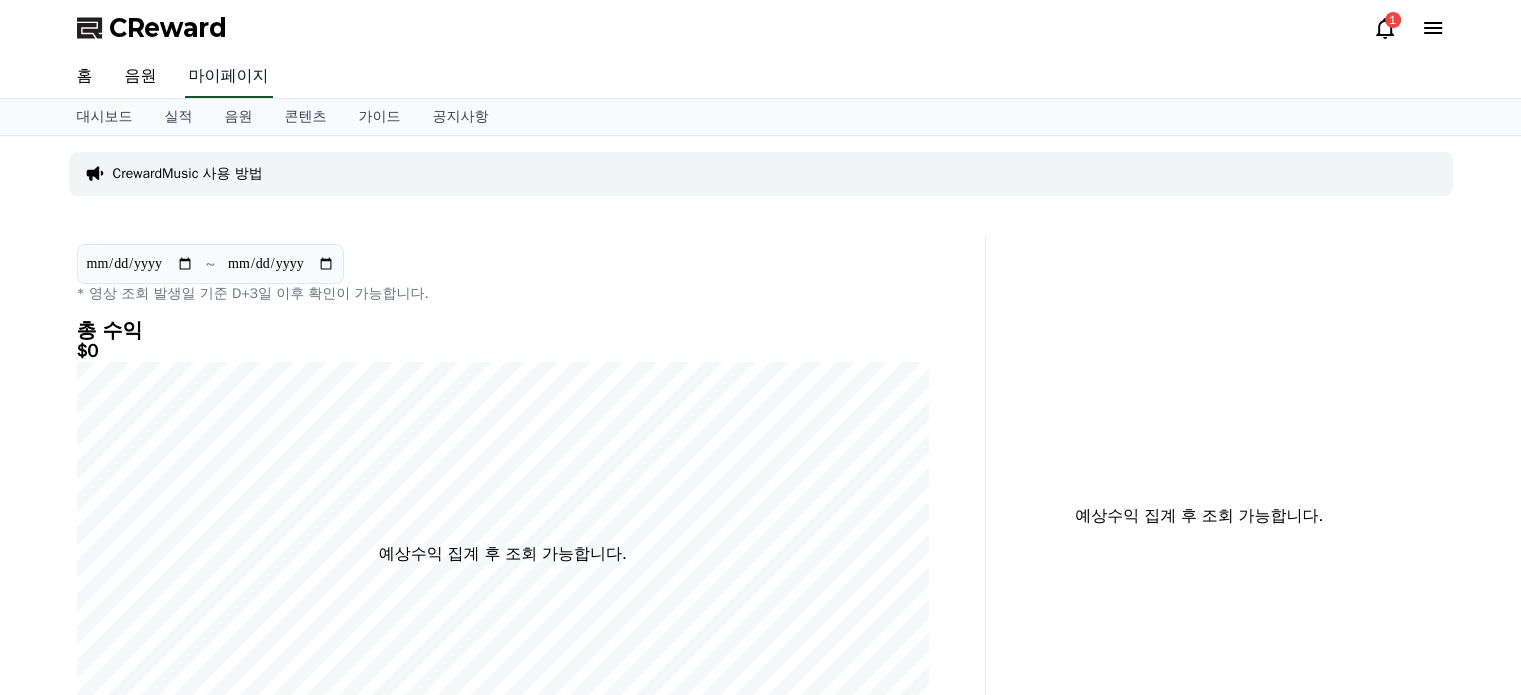 select on "**********" 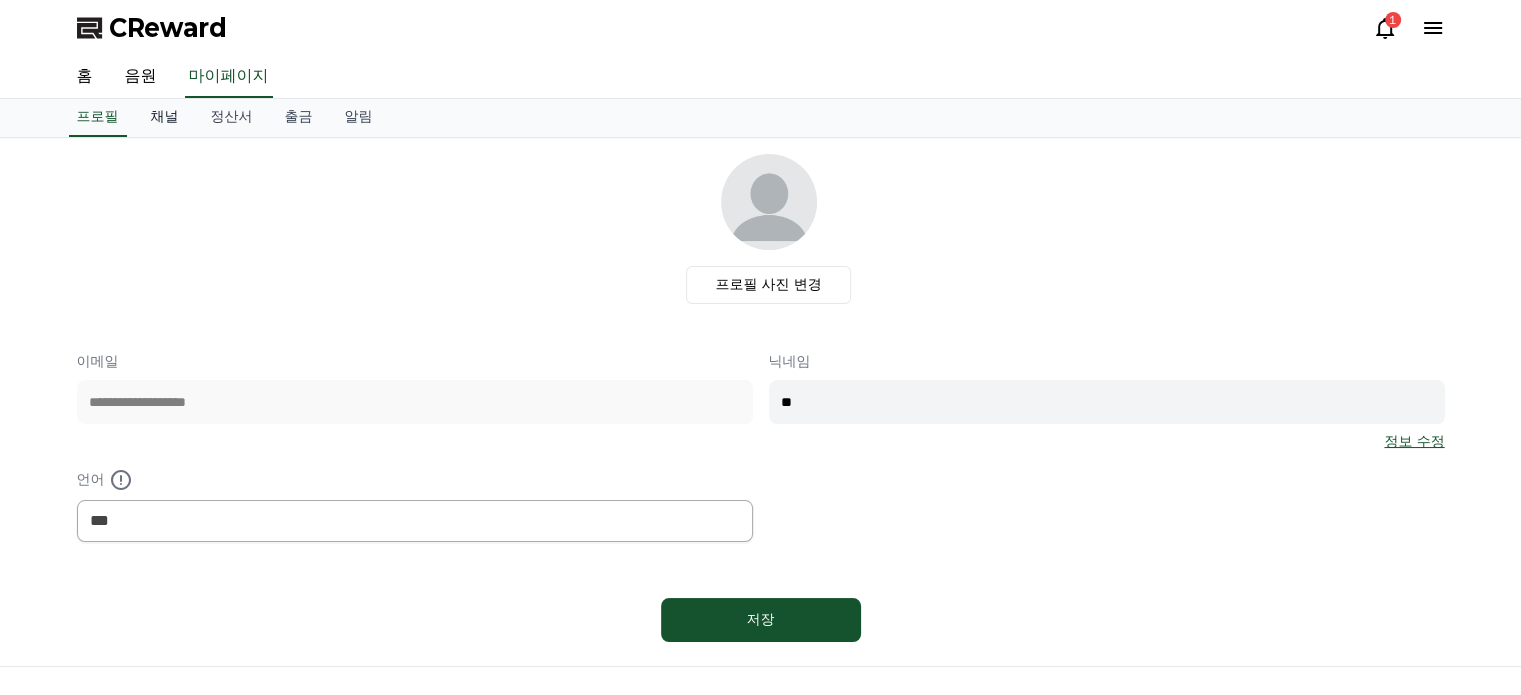 click on "채널" at bounding box center [165, 118] 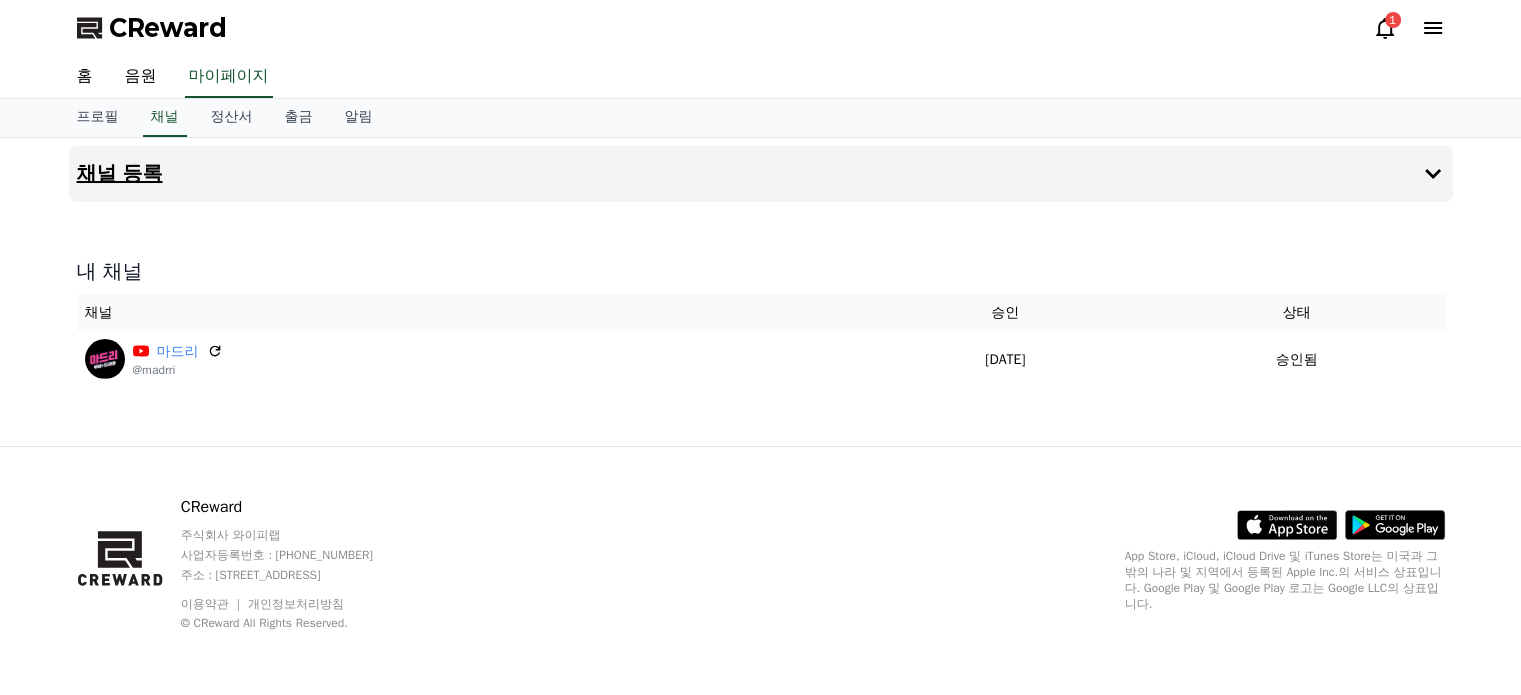 click on "채널 등록" at bounding box center (120, 174) 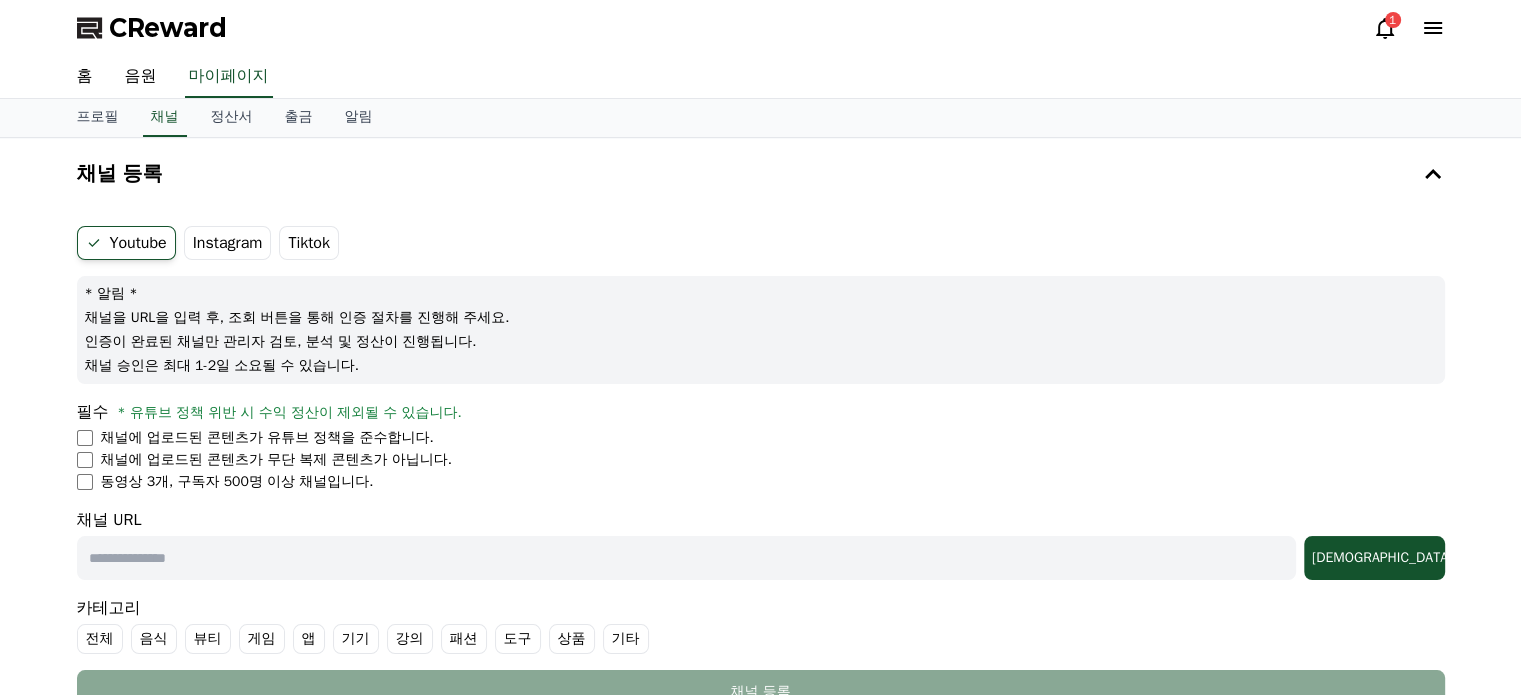 click on "Instagram" at bounding box center [228, 243] 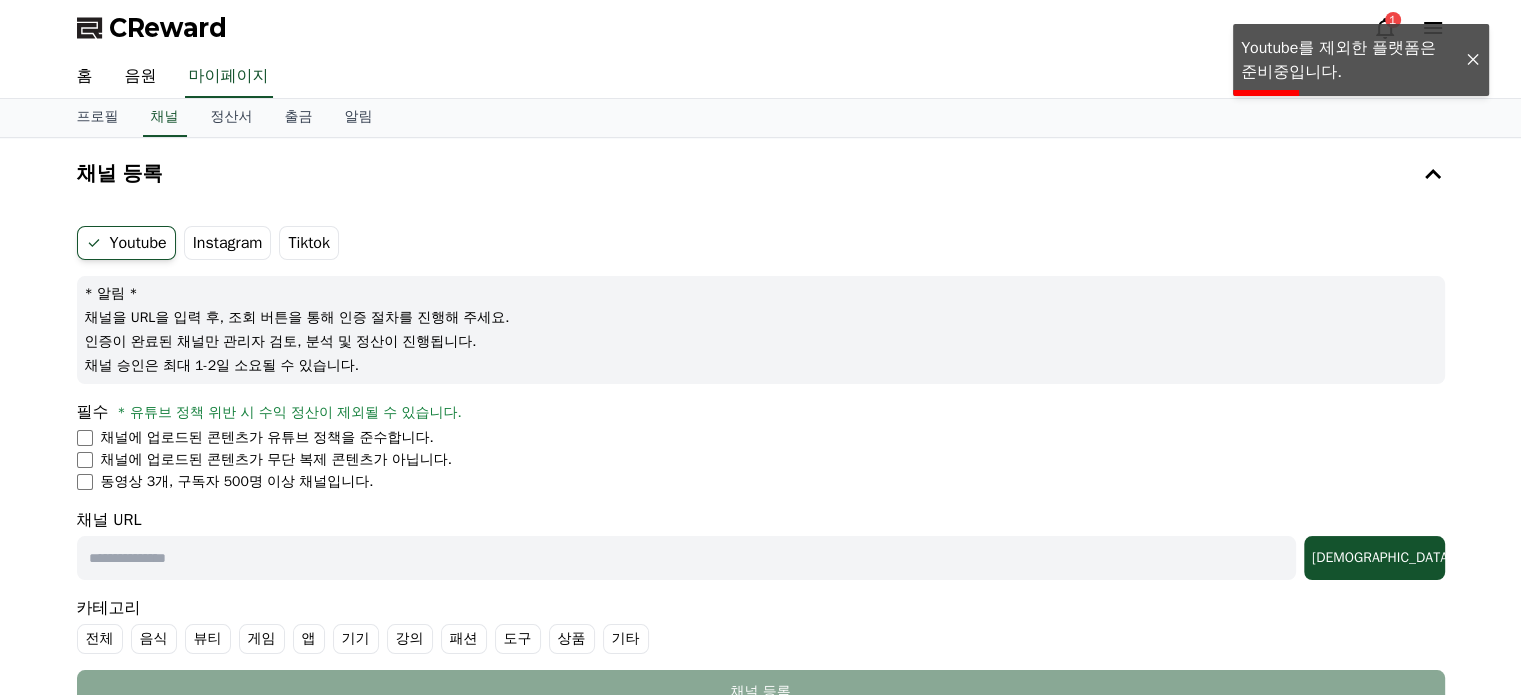 click on "Tiktok" at bounding box center (309, 243) 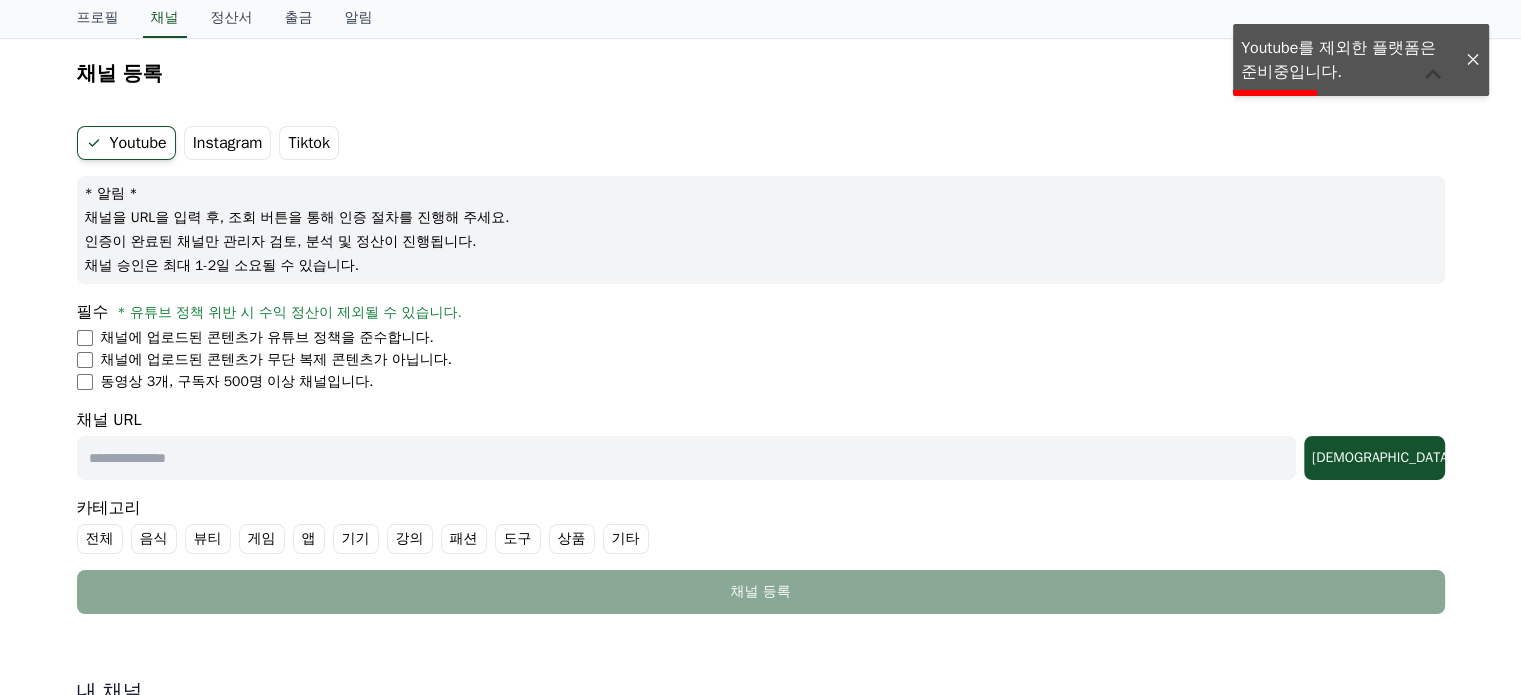 scroll, scrollTop: 0, scrollLeft: 0, axis: both 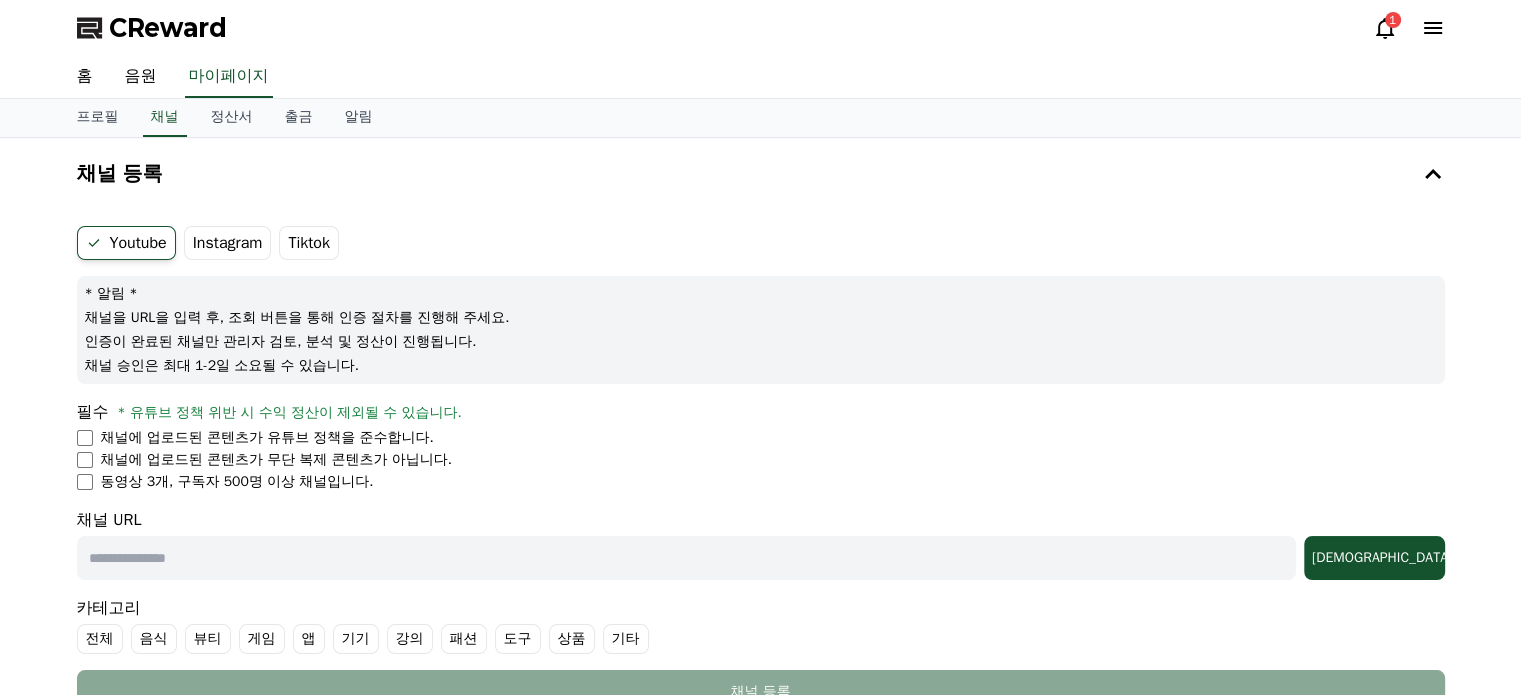 click 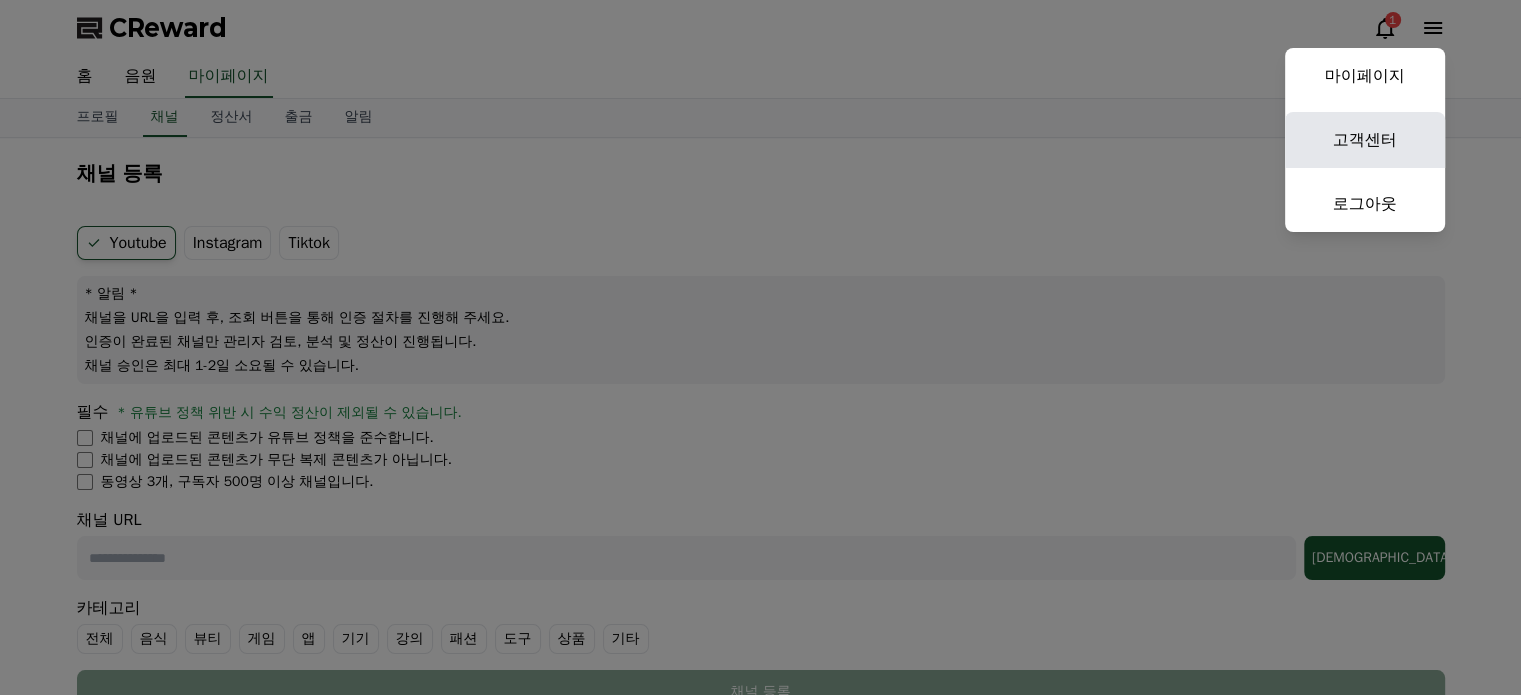 click on "고객센터" at bounding box center (1365, 140) 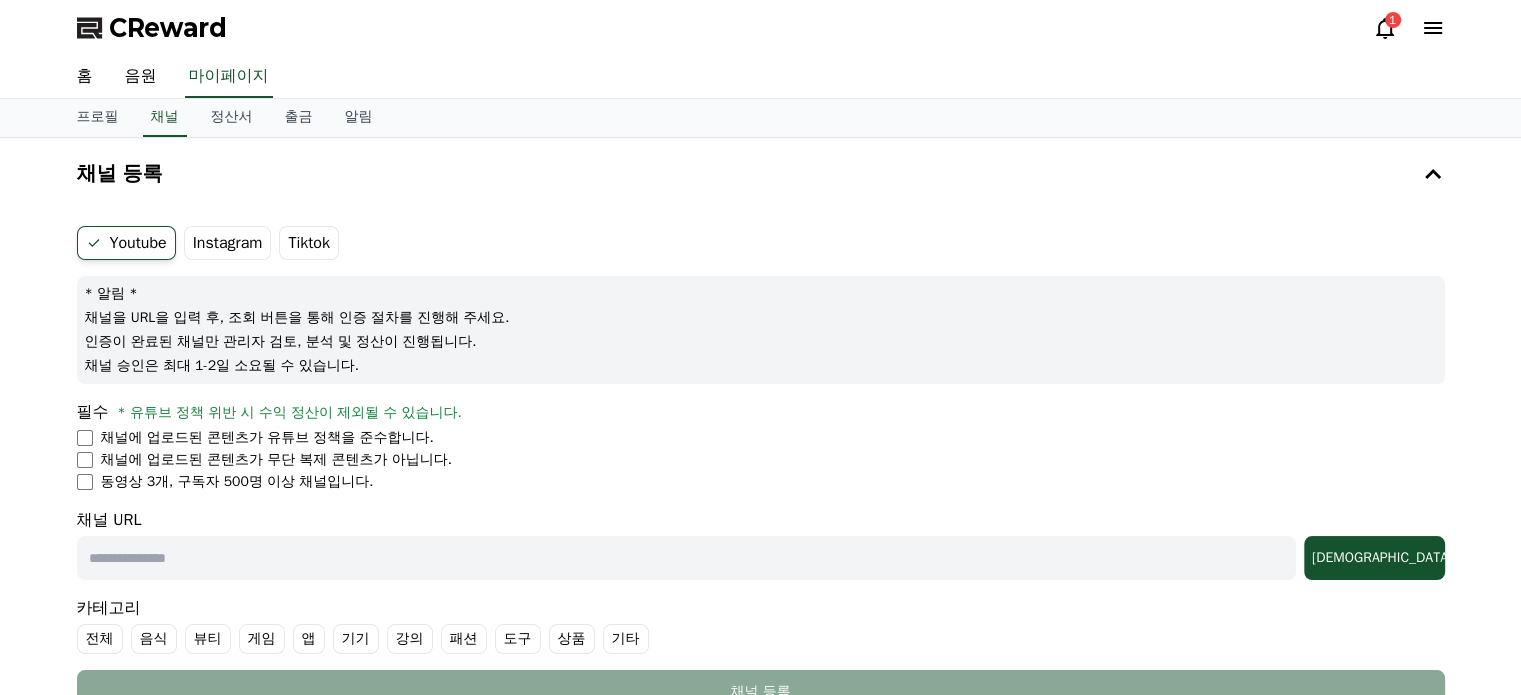 click on "Youtube" at bounding box center [126, 243] 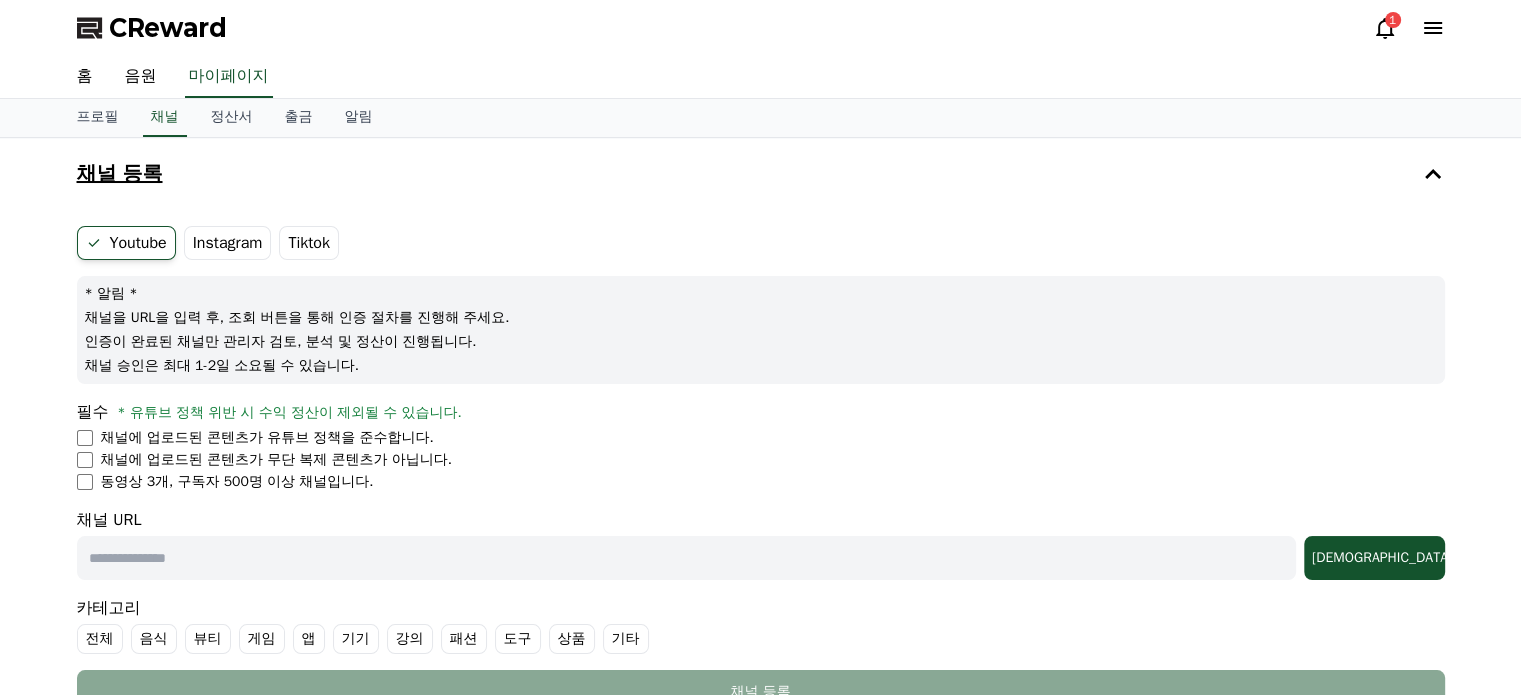 click on "채널 등록" at bounding box center (120, 174) 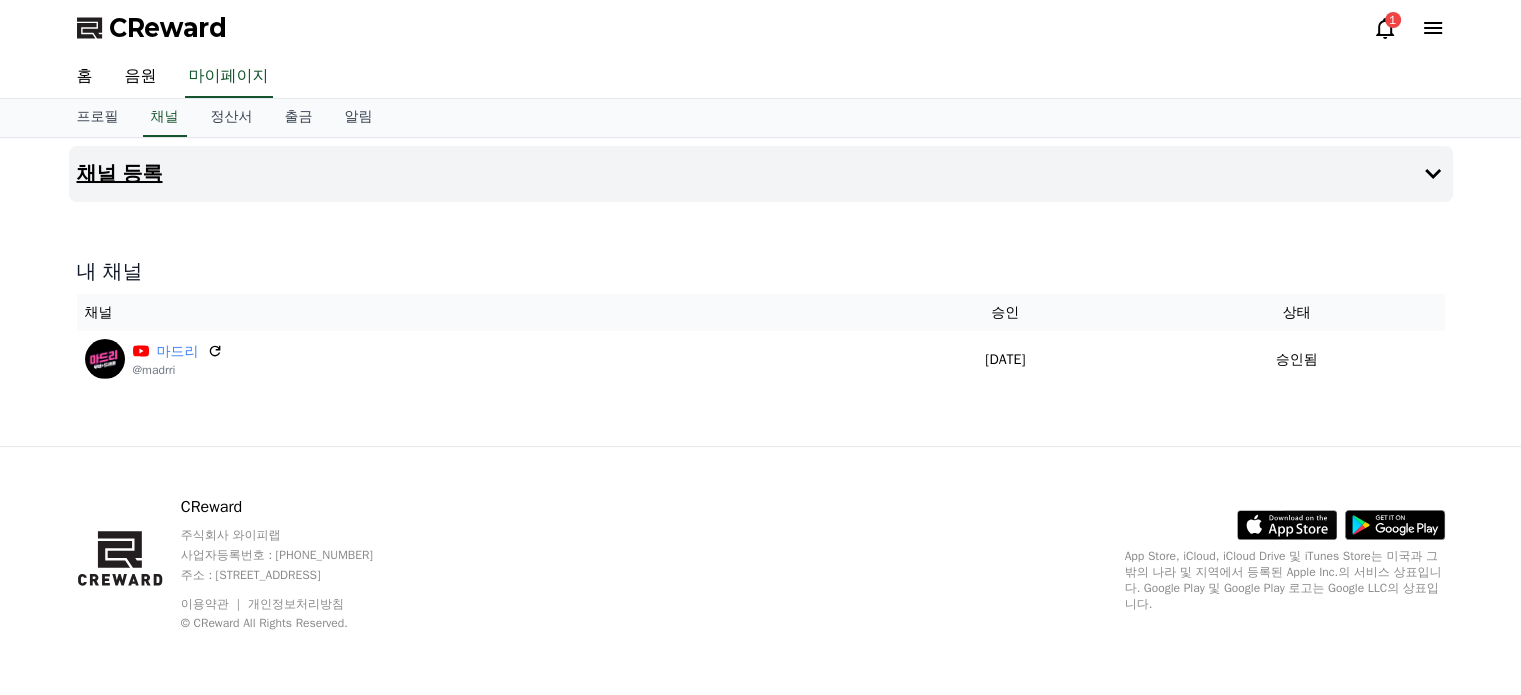 click on "채널 등록" at bounding box center (120, 174) 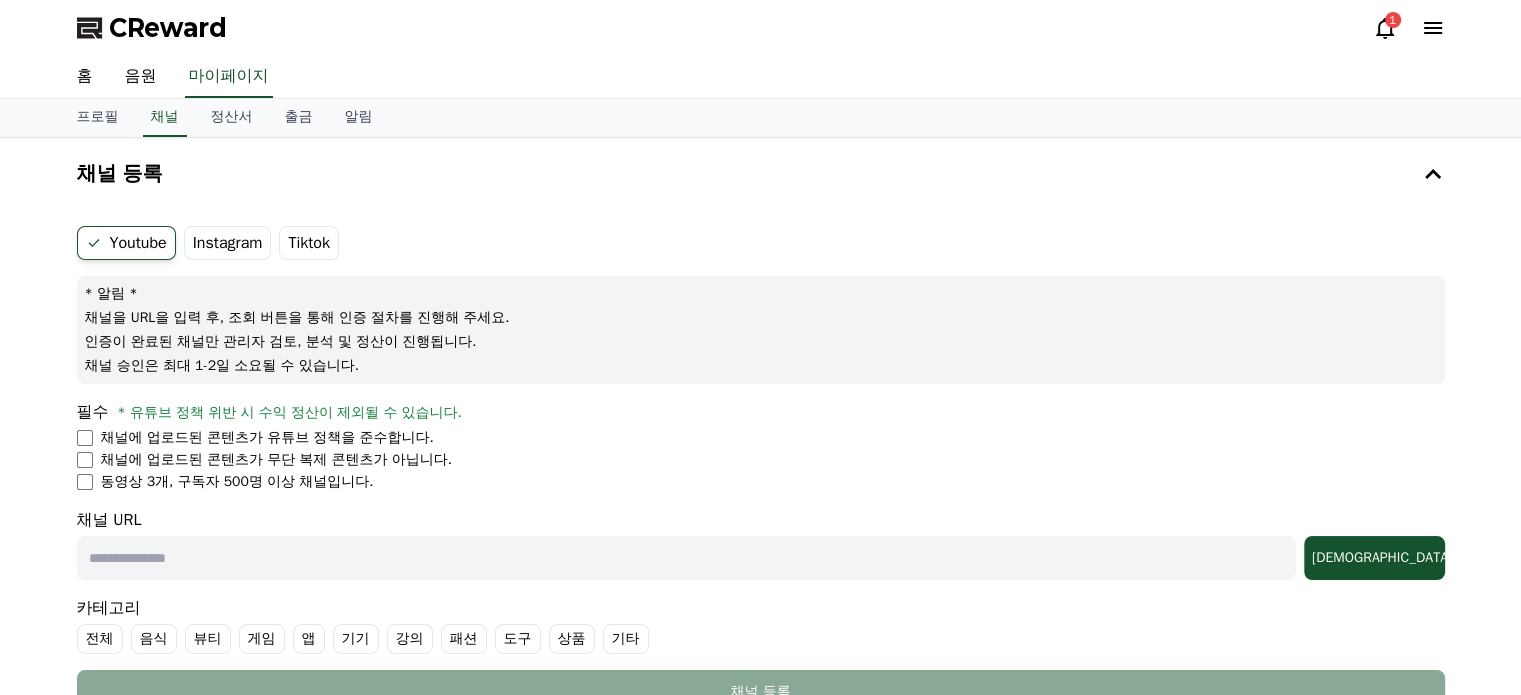 click at bounding box center (686, 558) 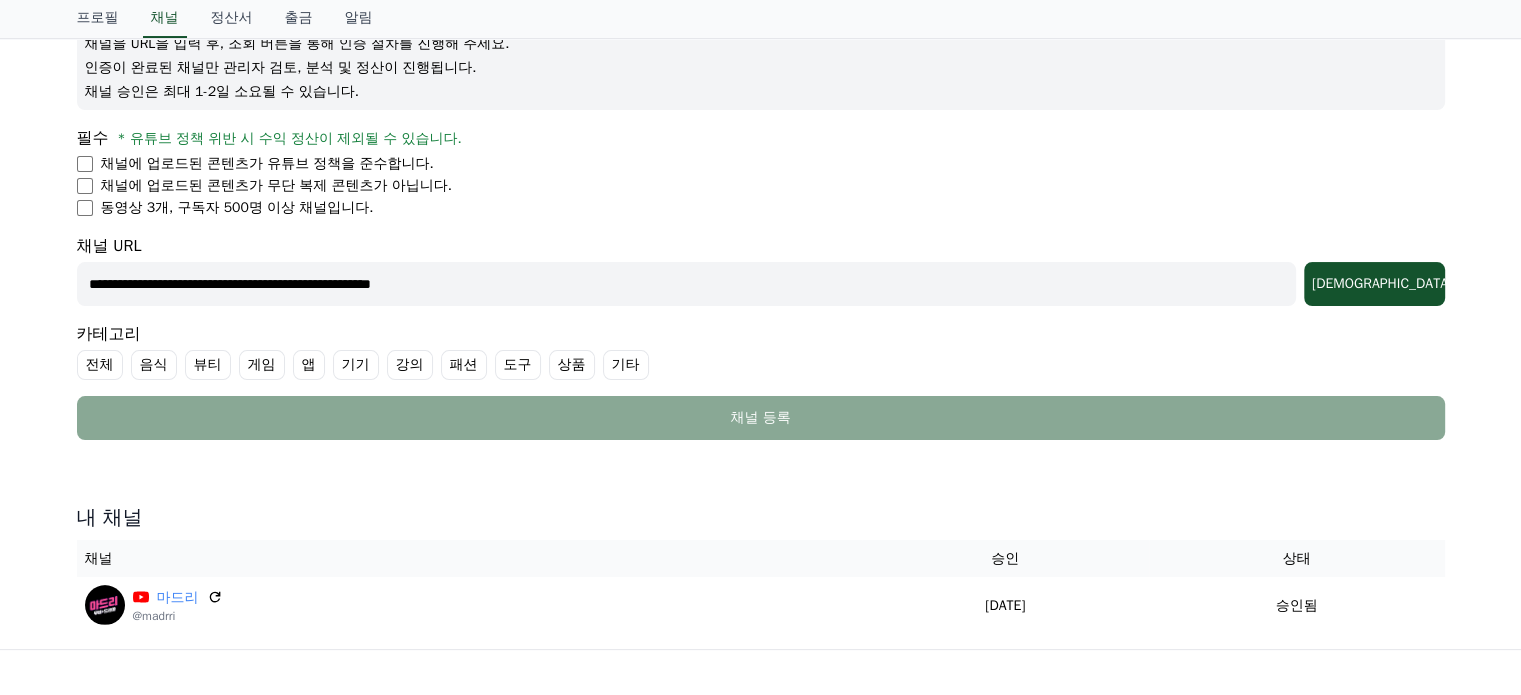 scroll, scrollTop: 300, scrollLeft: 0, axis: vertical 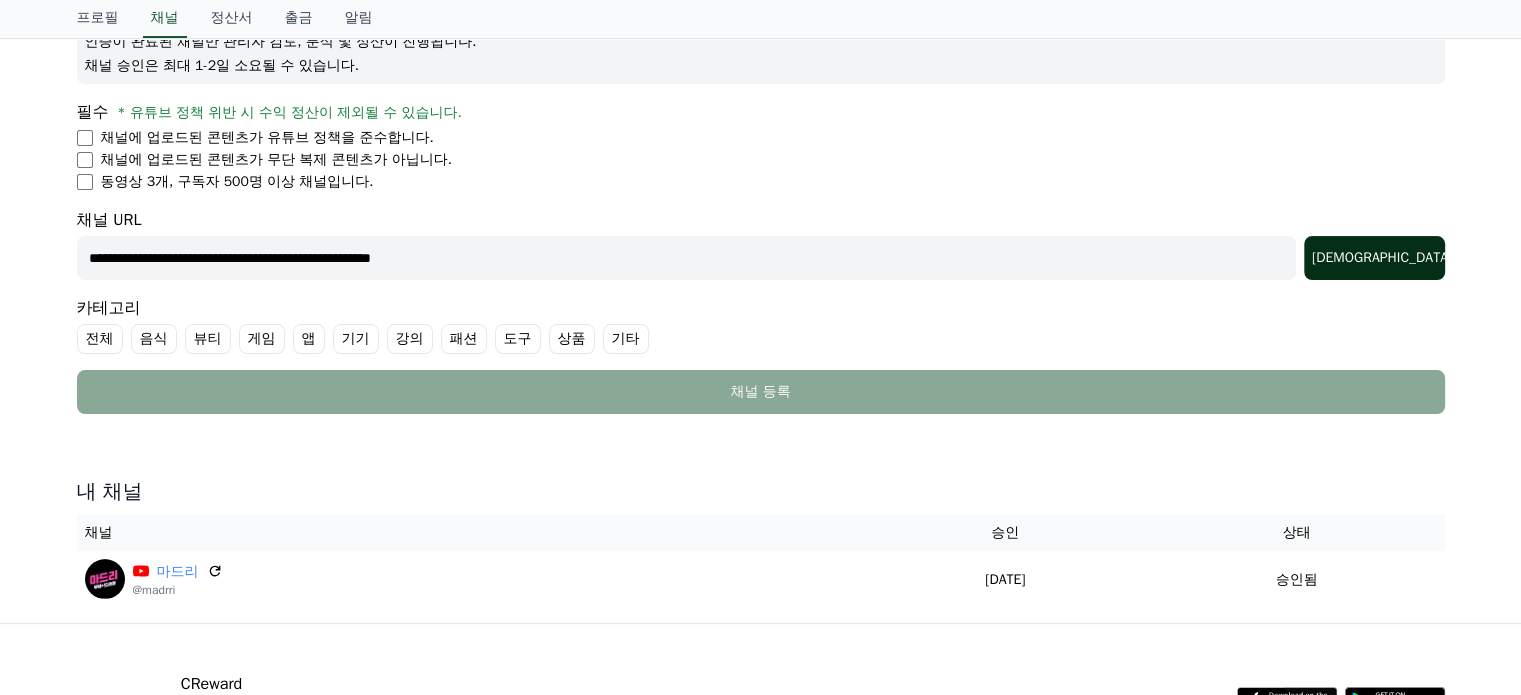 type on "**********" 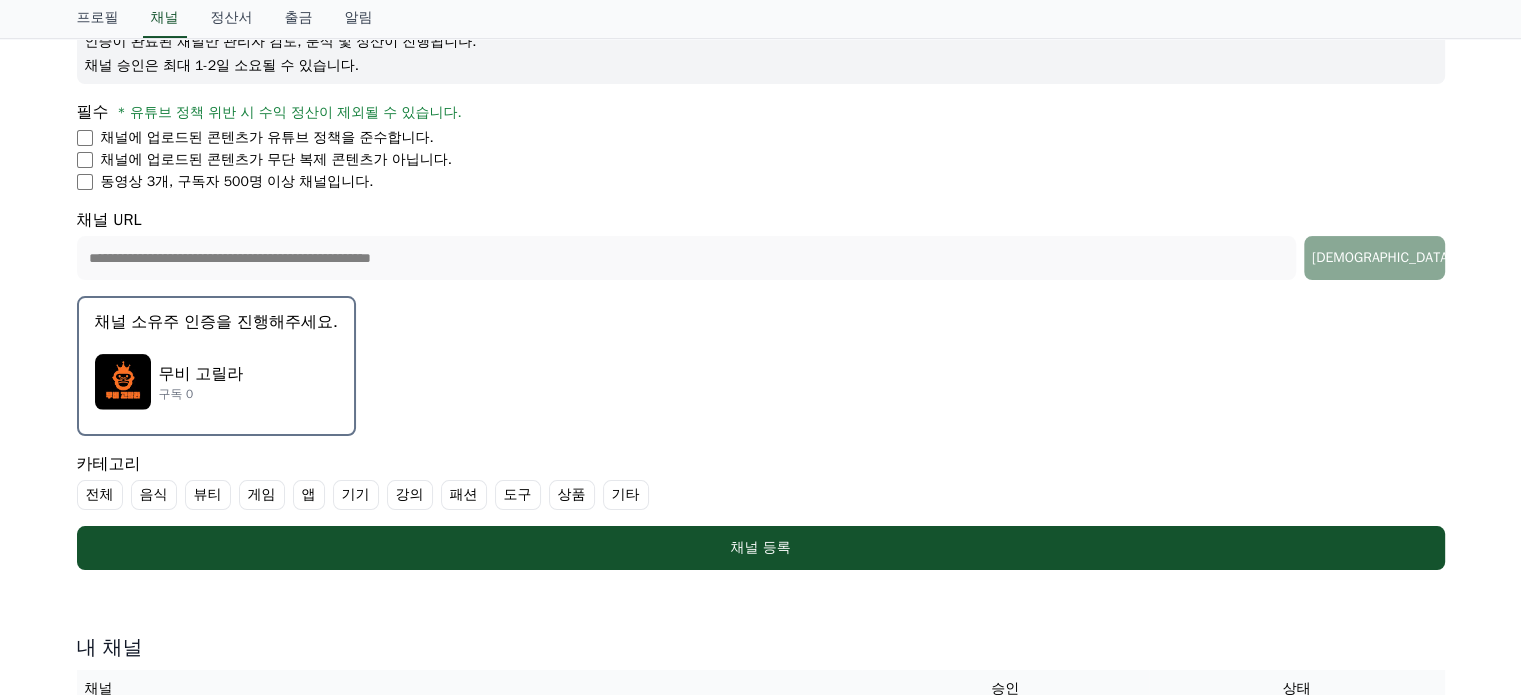 scroll, scrollTop: 400, scrollLeft: 0, axis: vertical 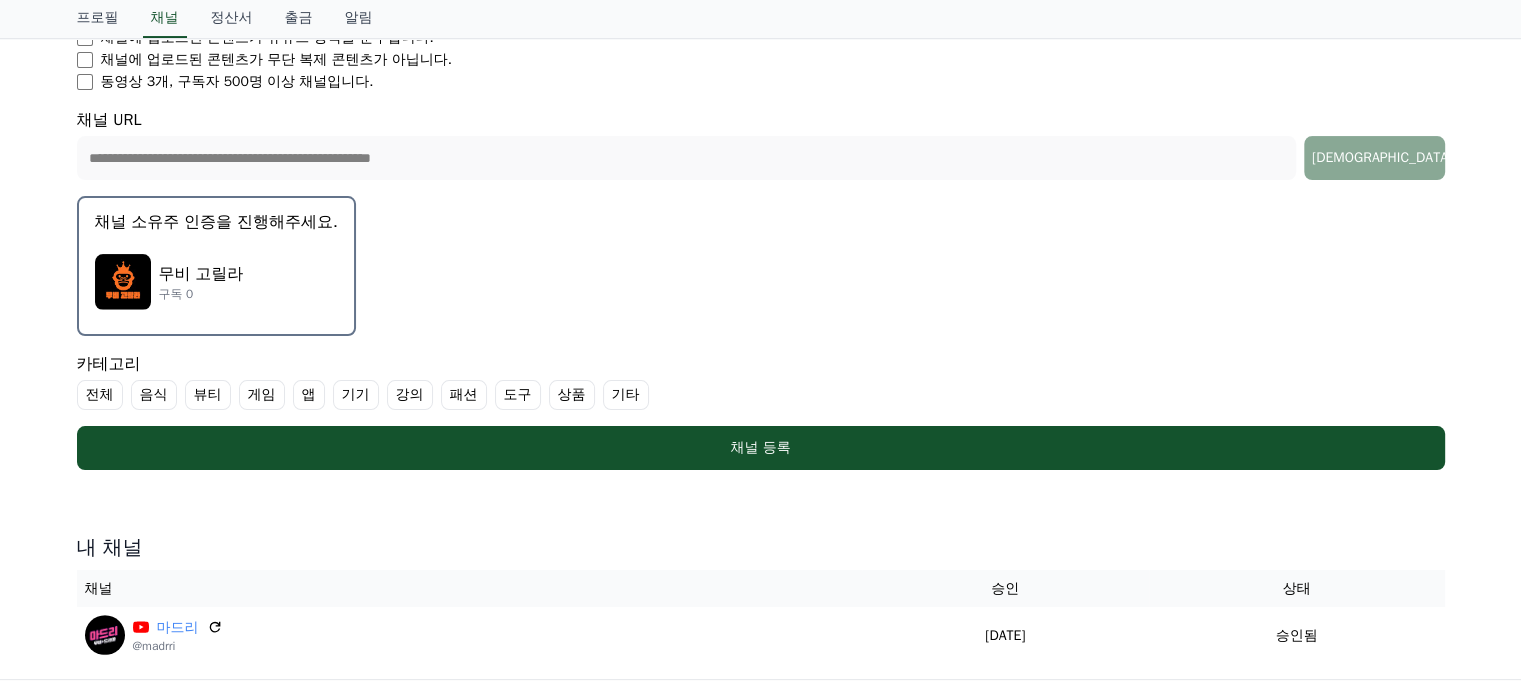click on "무비 고릴라" at bounding box center [201, 274] 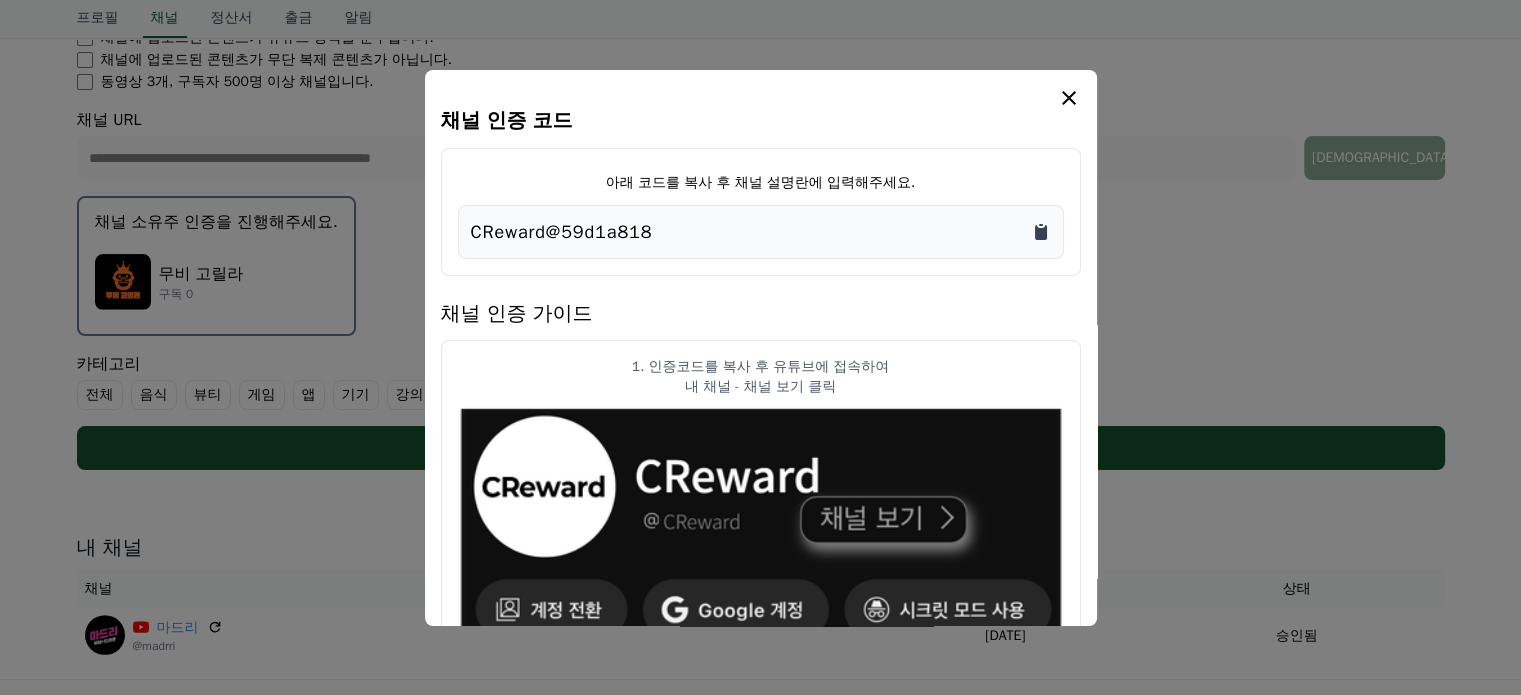click 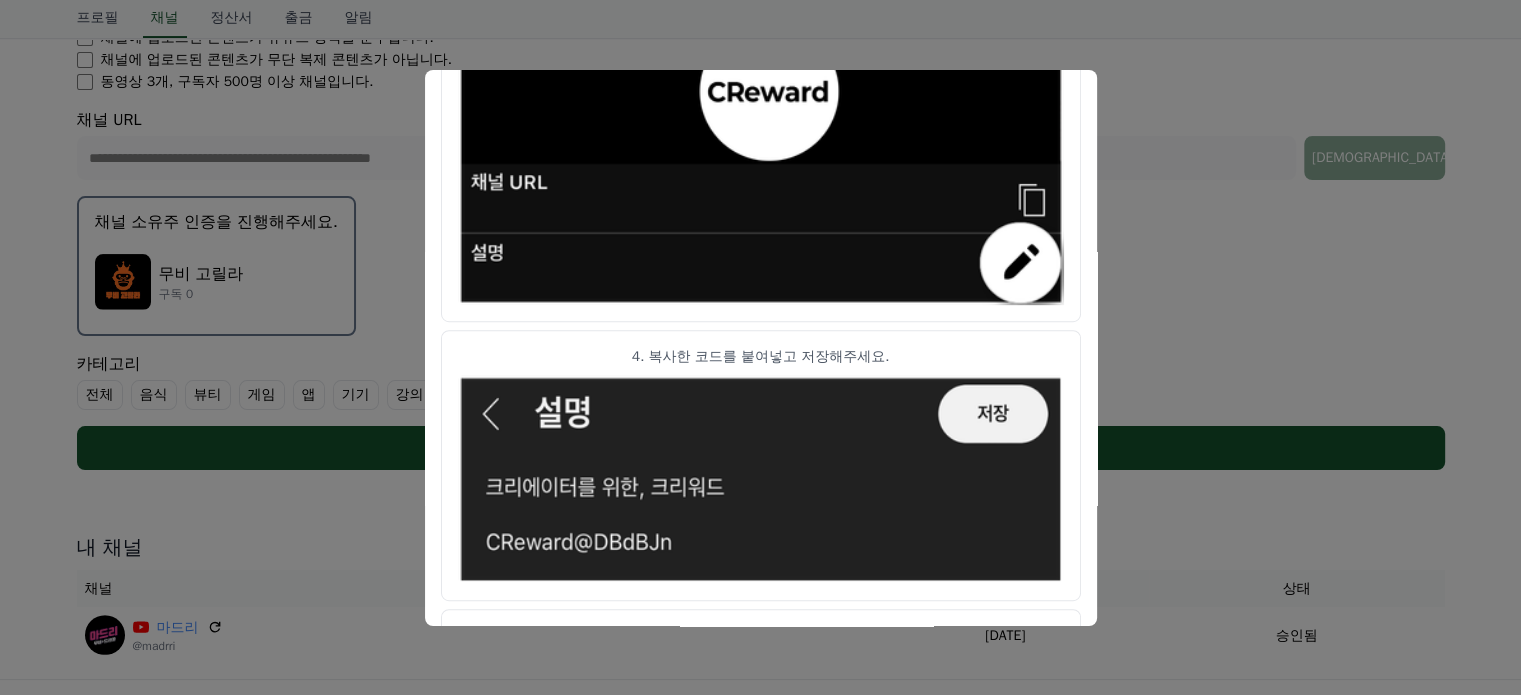 scroll, scrollTop: 1168, scrollLeft: 0, axis: vertical 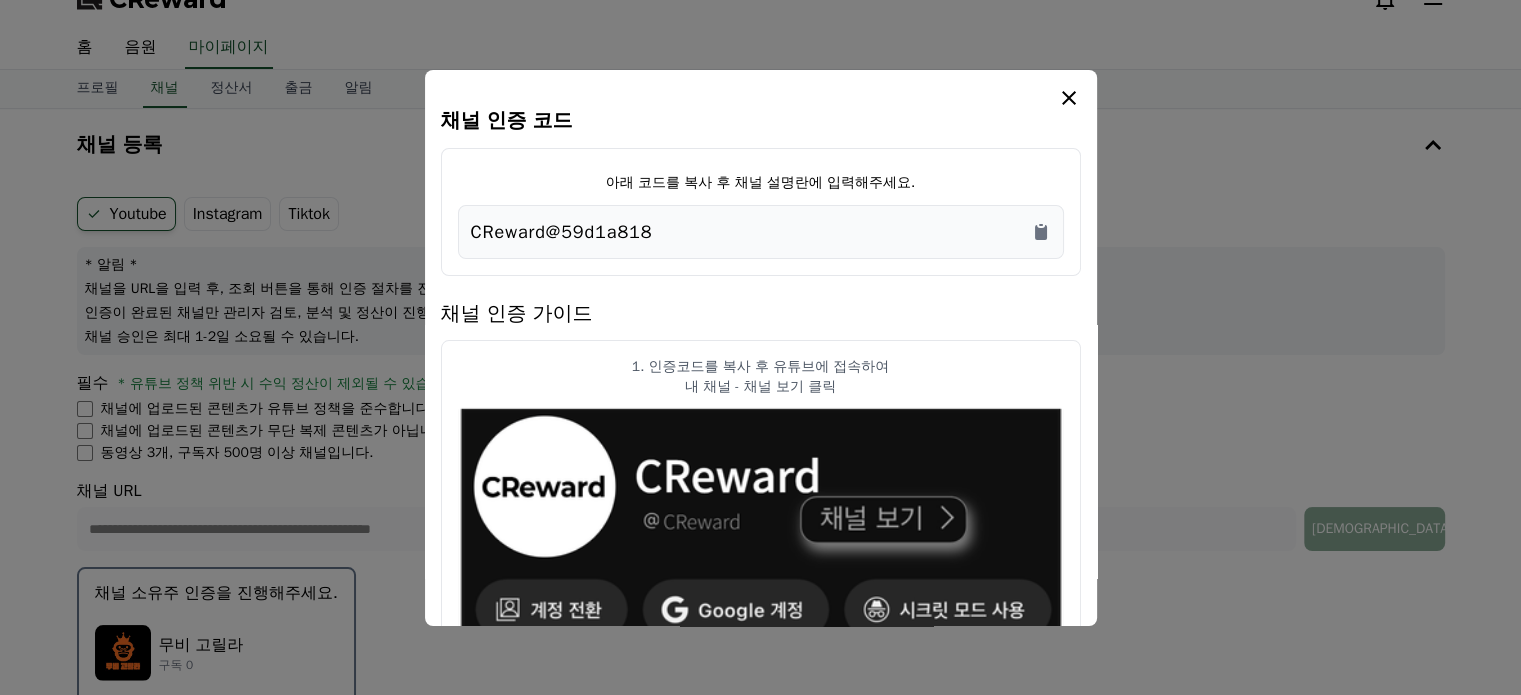click 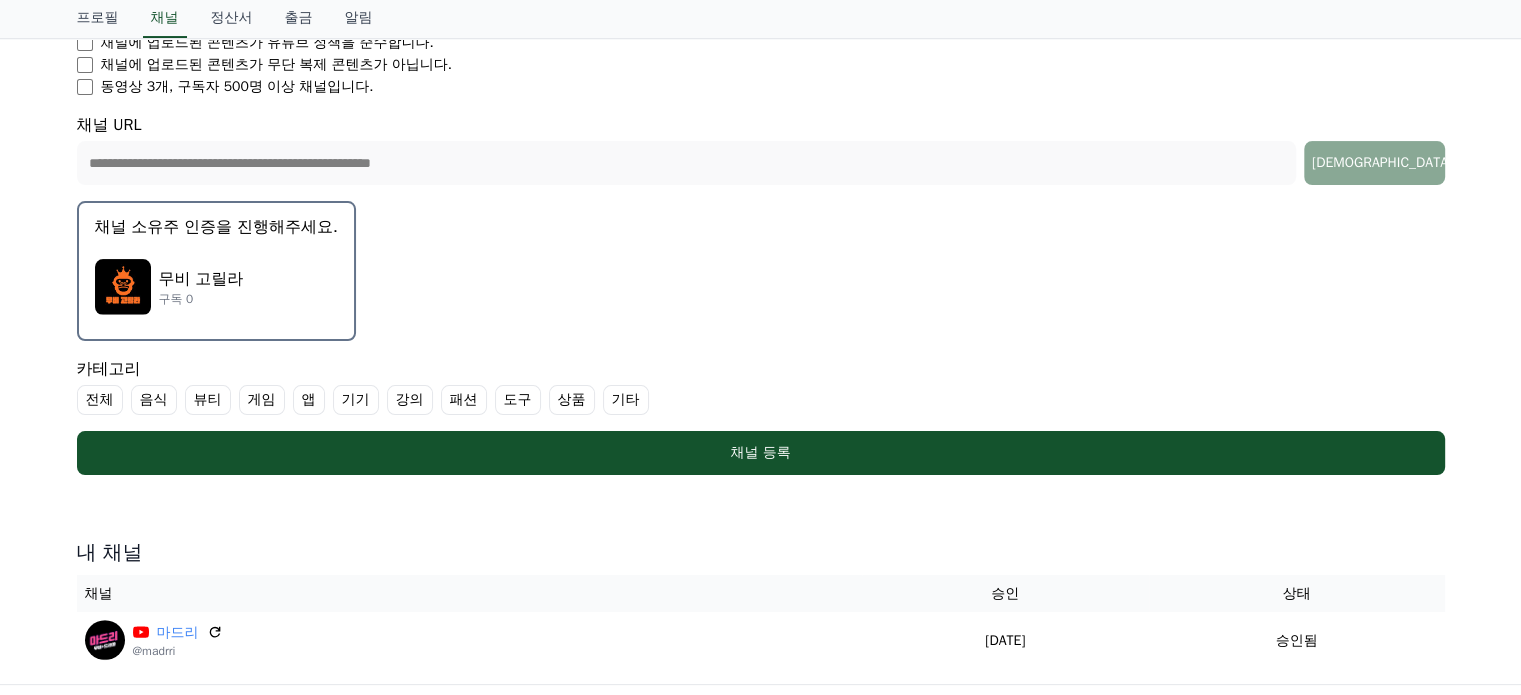 scroll, scrollTop: 429, scrollLeft: 0, axis: vertical 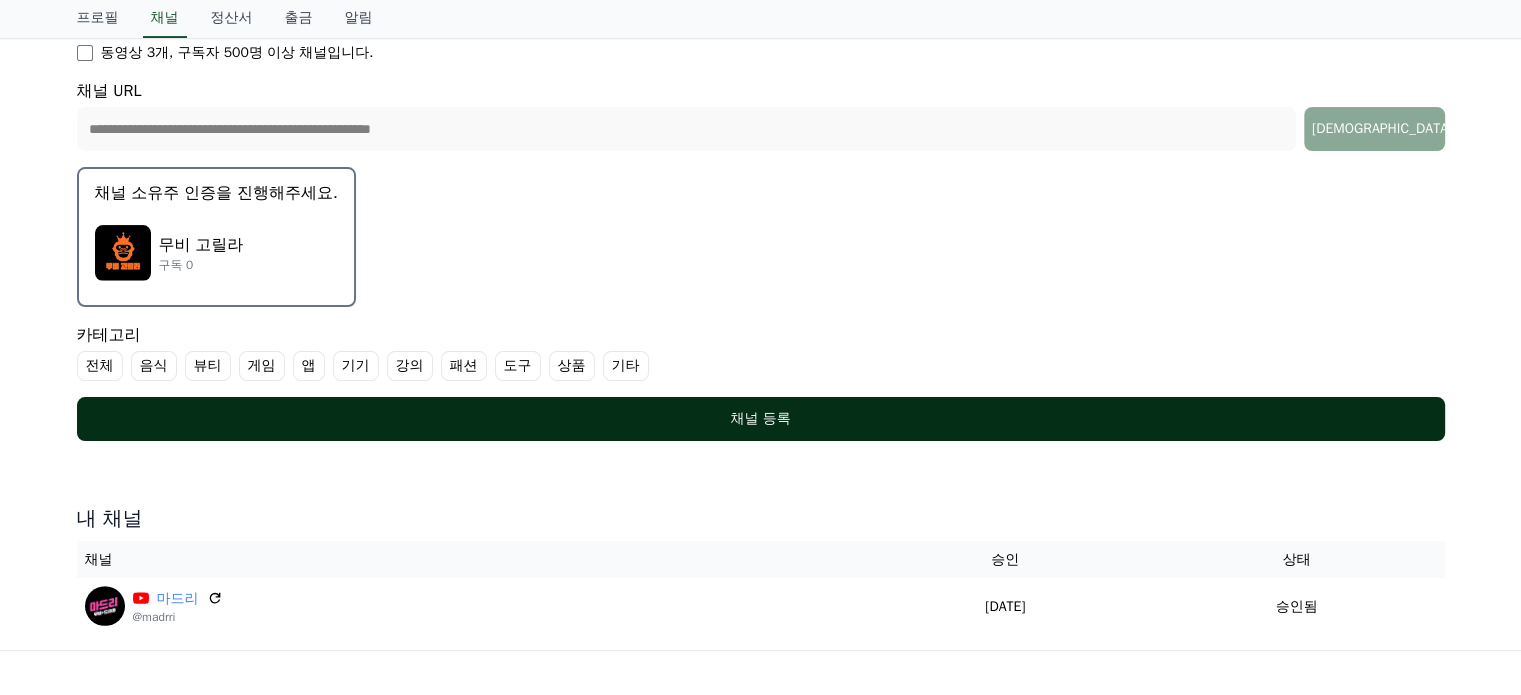 click on "채널 등록" at bounding box center [761, 419] 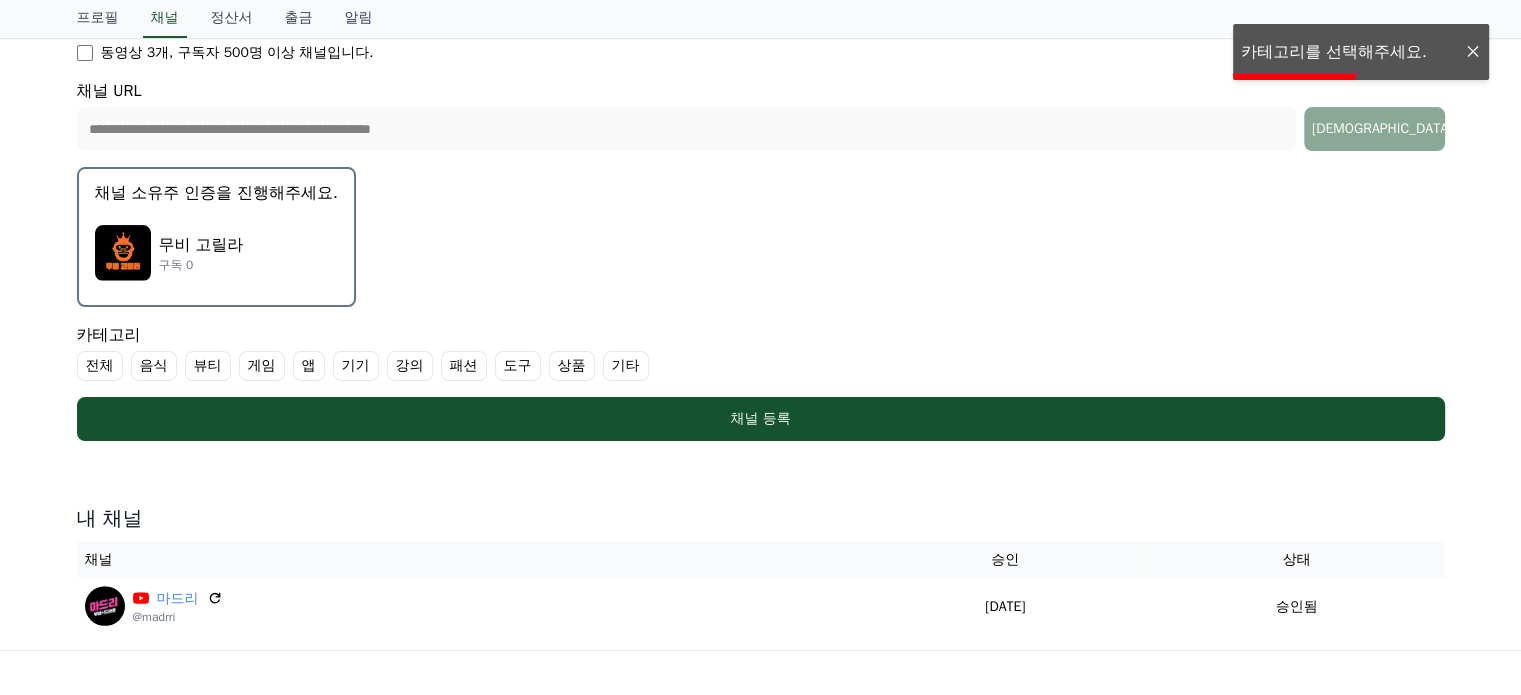 click on "기타" at bounding box center [626, 366] 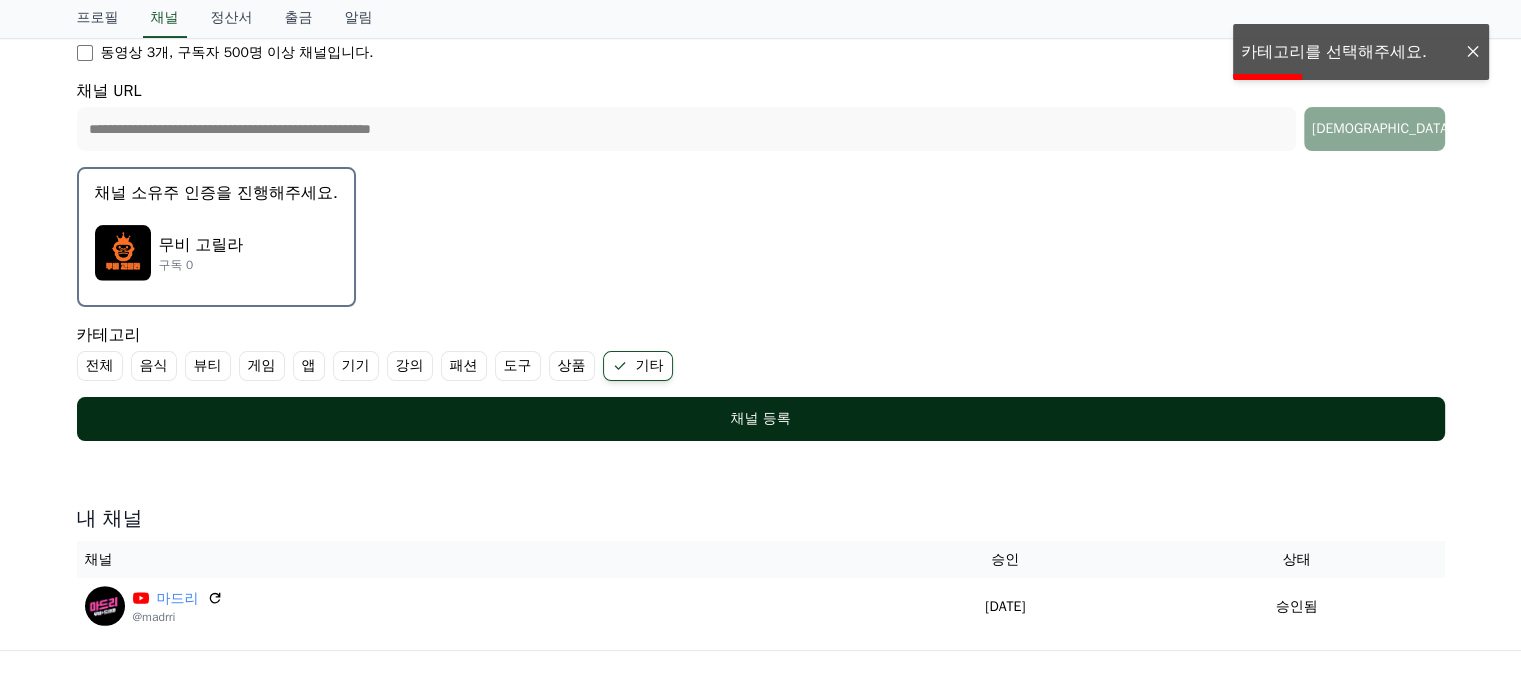 click on "채널 등록" at bounding box center [761, 419] 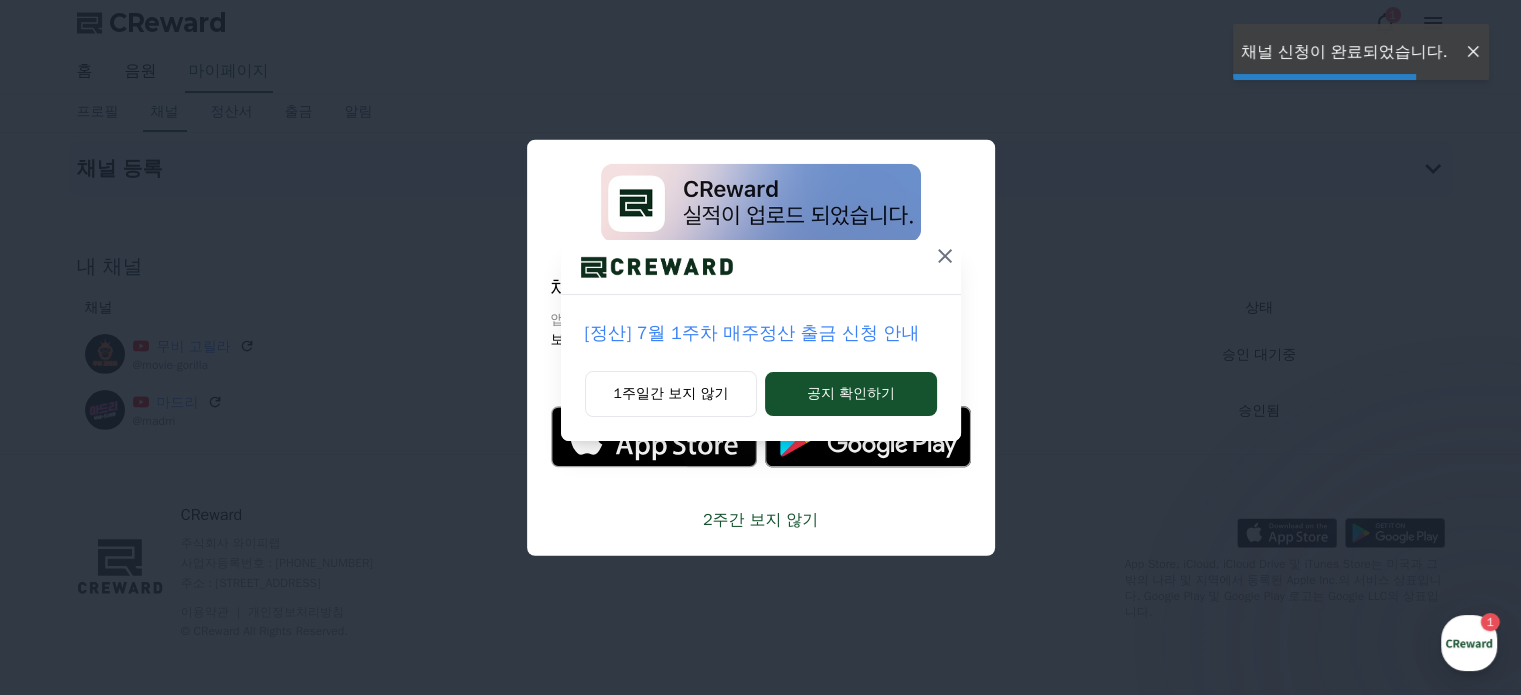 scroll, scrollTop: 0, scrollLeft: 0, axis: both 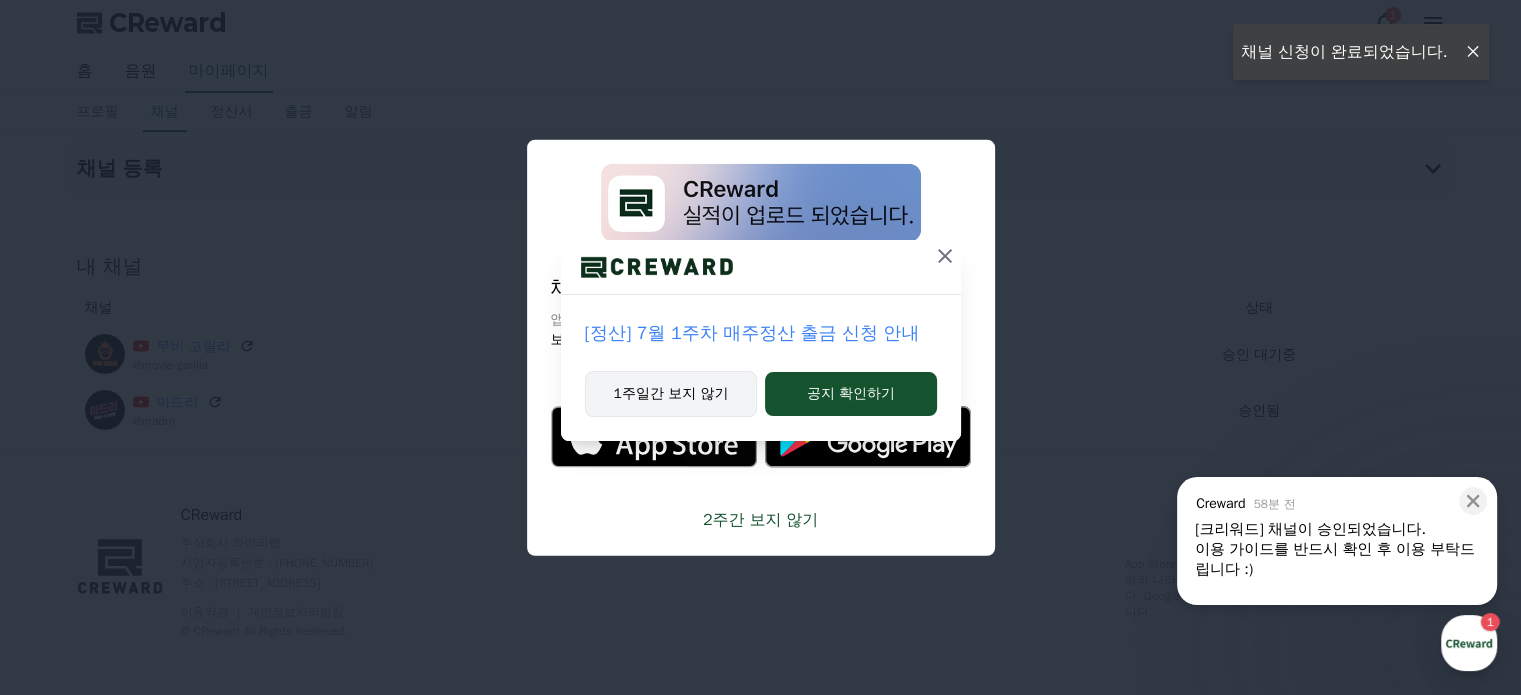 click on "1주일간 보지 않기" at bounding box center (671, 394) 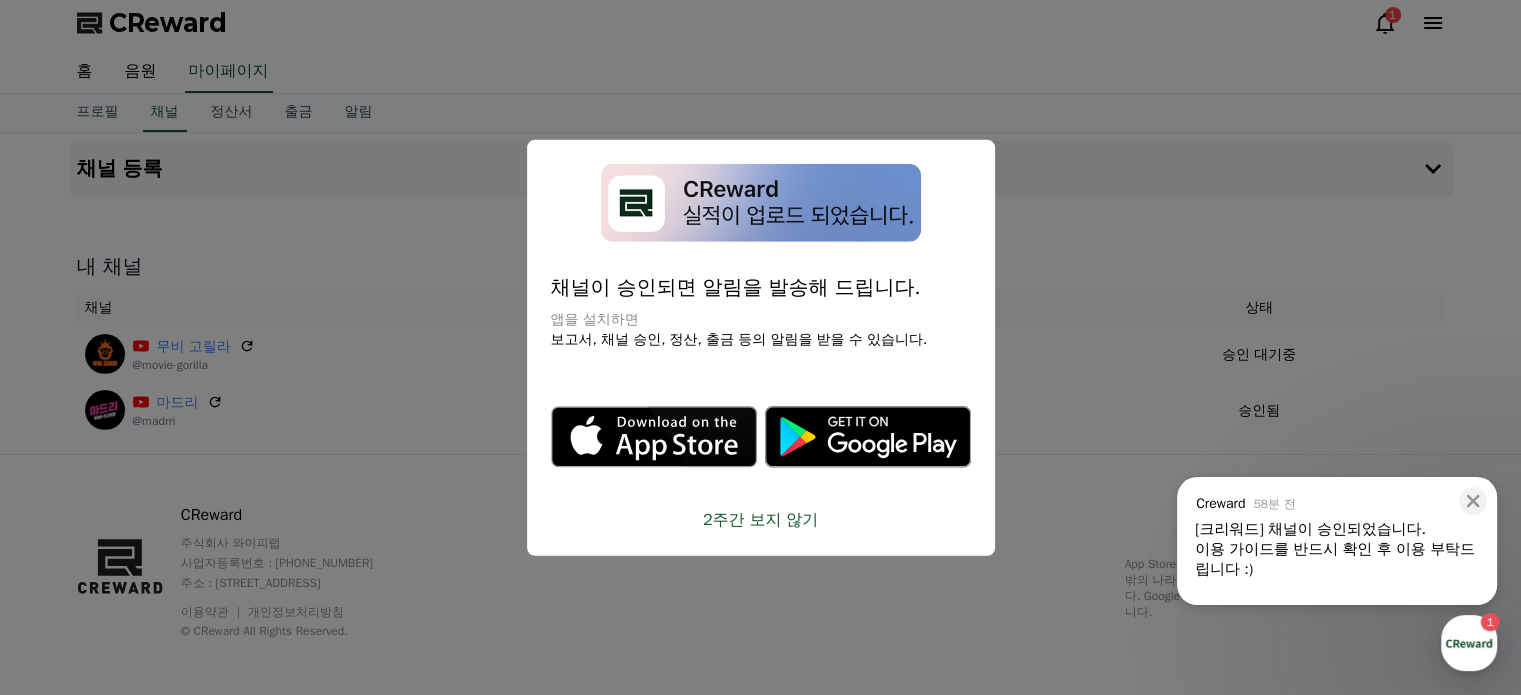 click on "2주간 보지 않기" at bounding box center [761, 520] 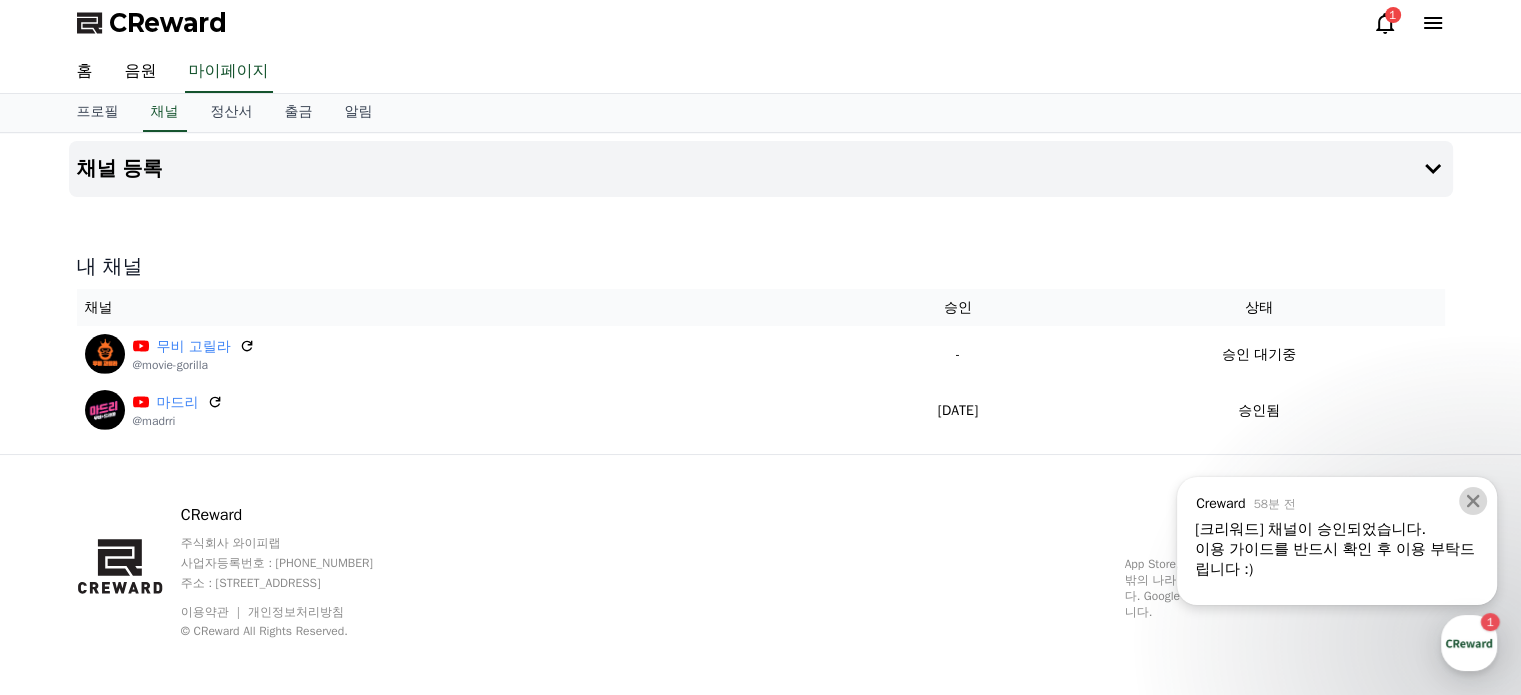 click 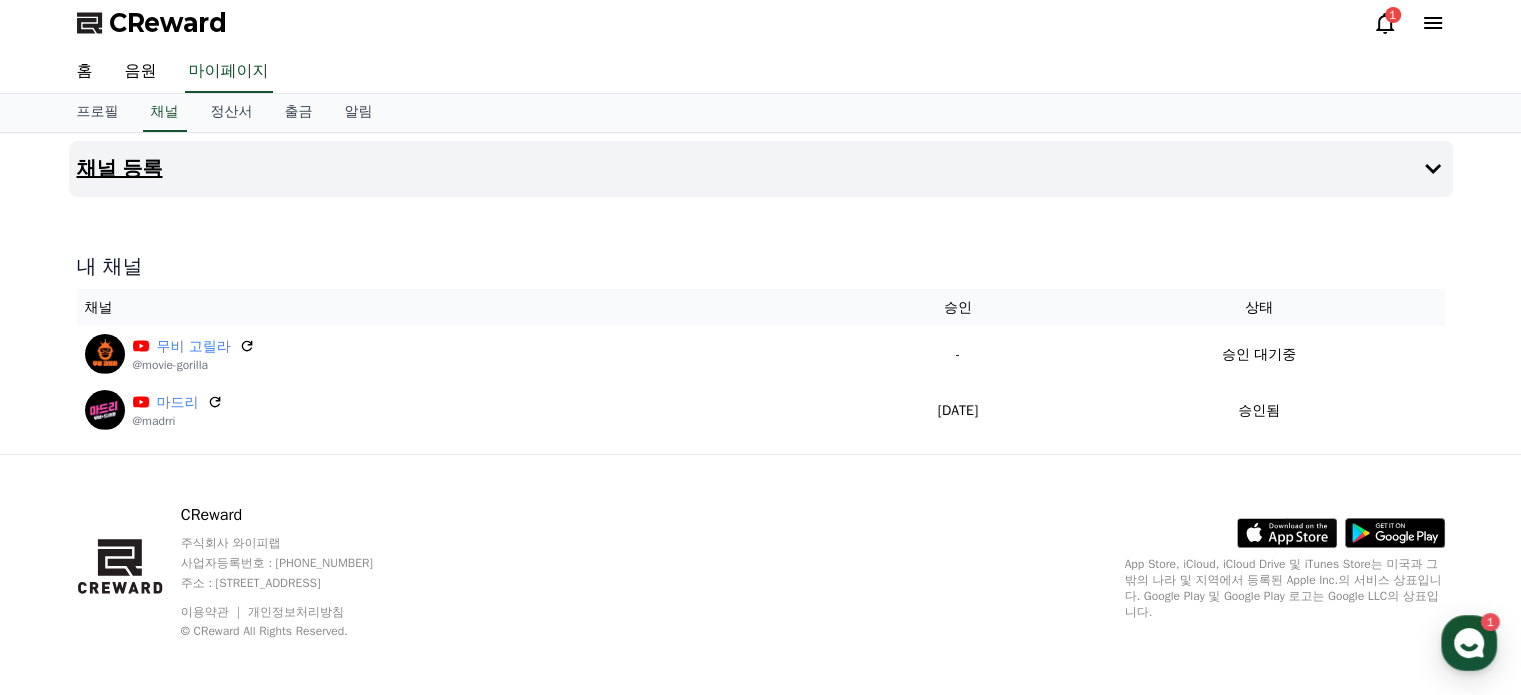 click on "채널 등록" at bounding box center [761, 169] 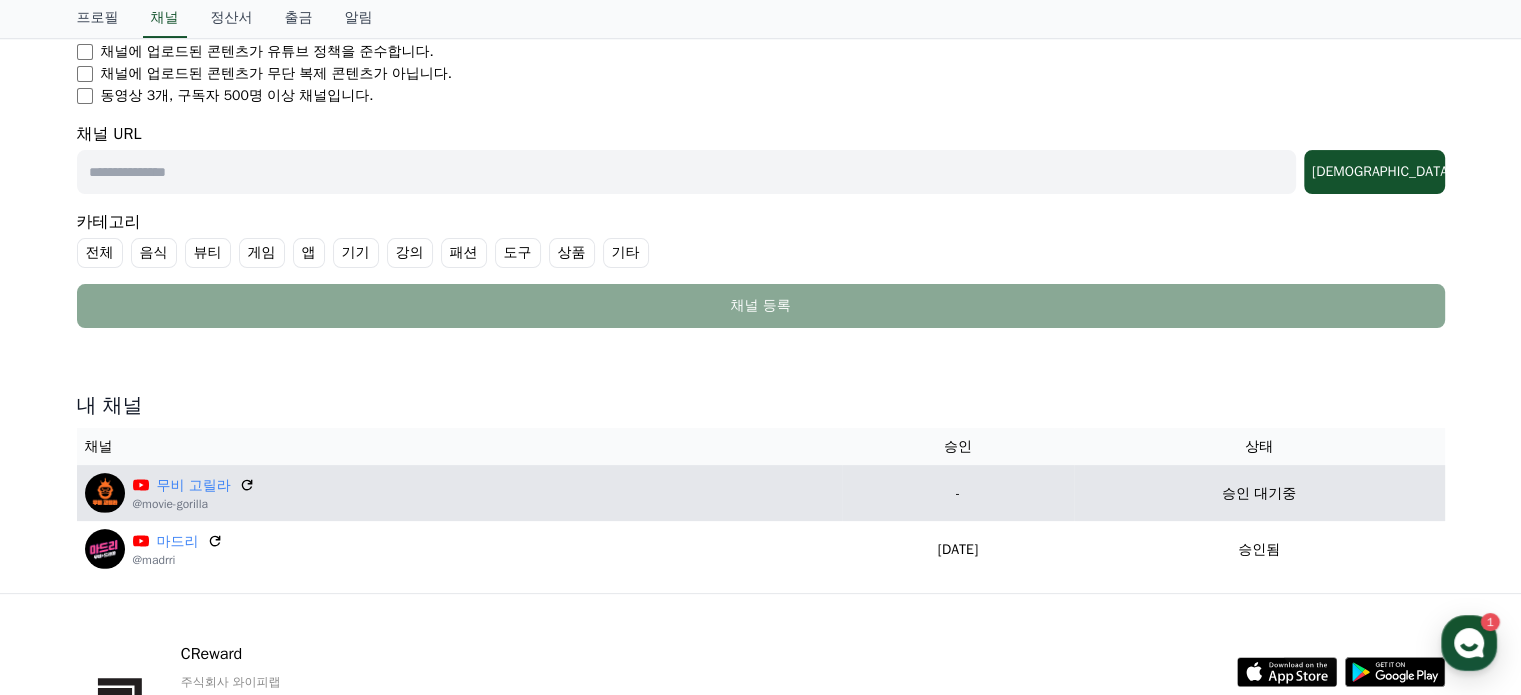 scroll, scrollTop: 405, scrollLeft: 0, axis: vertical 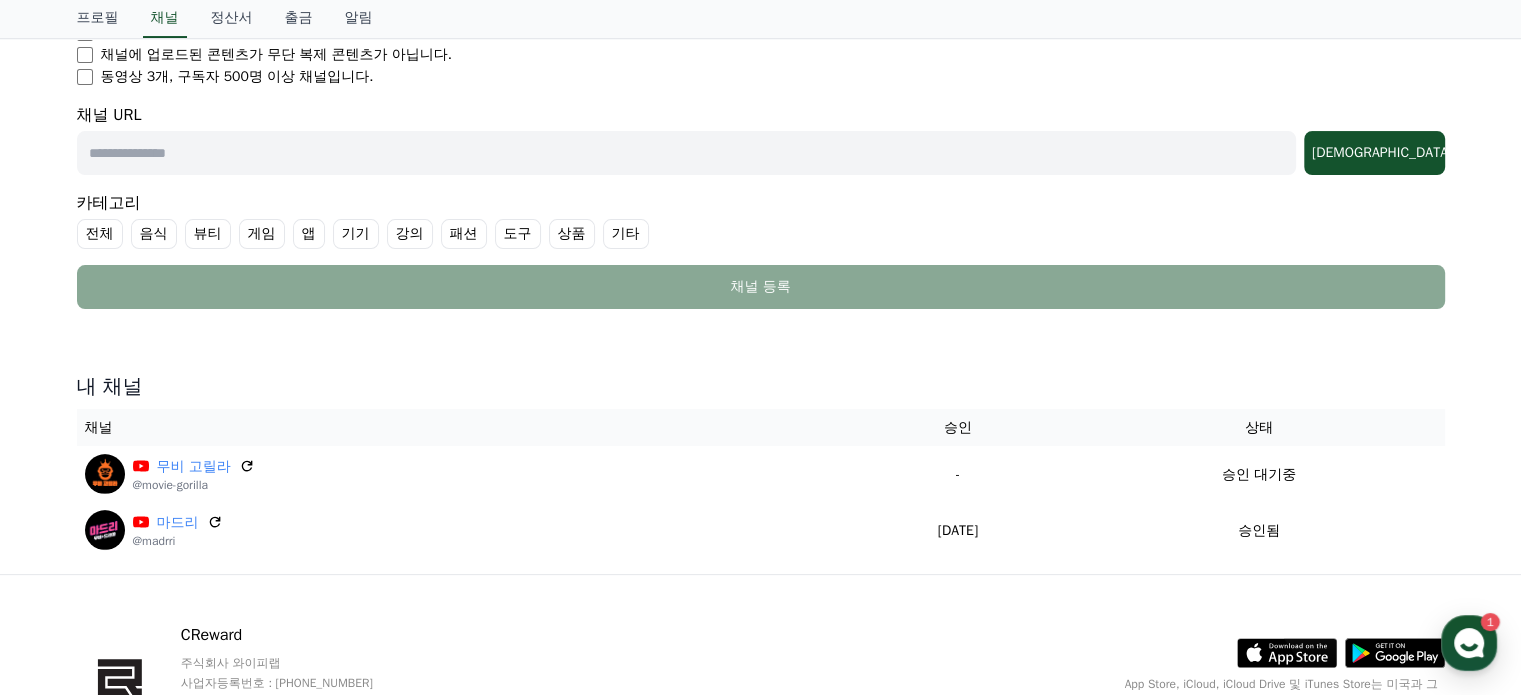 drag, startPoint x: 282, startPoint y: 467, endPoint x: 30, endPoint y: 431, distance: 254.55844 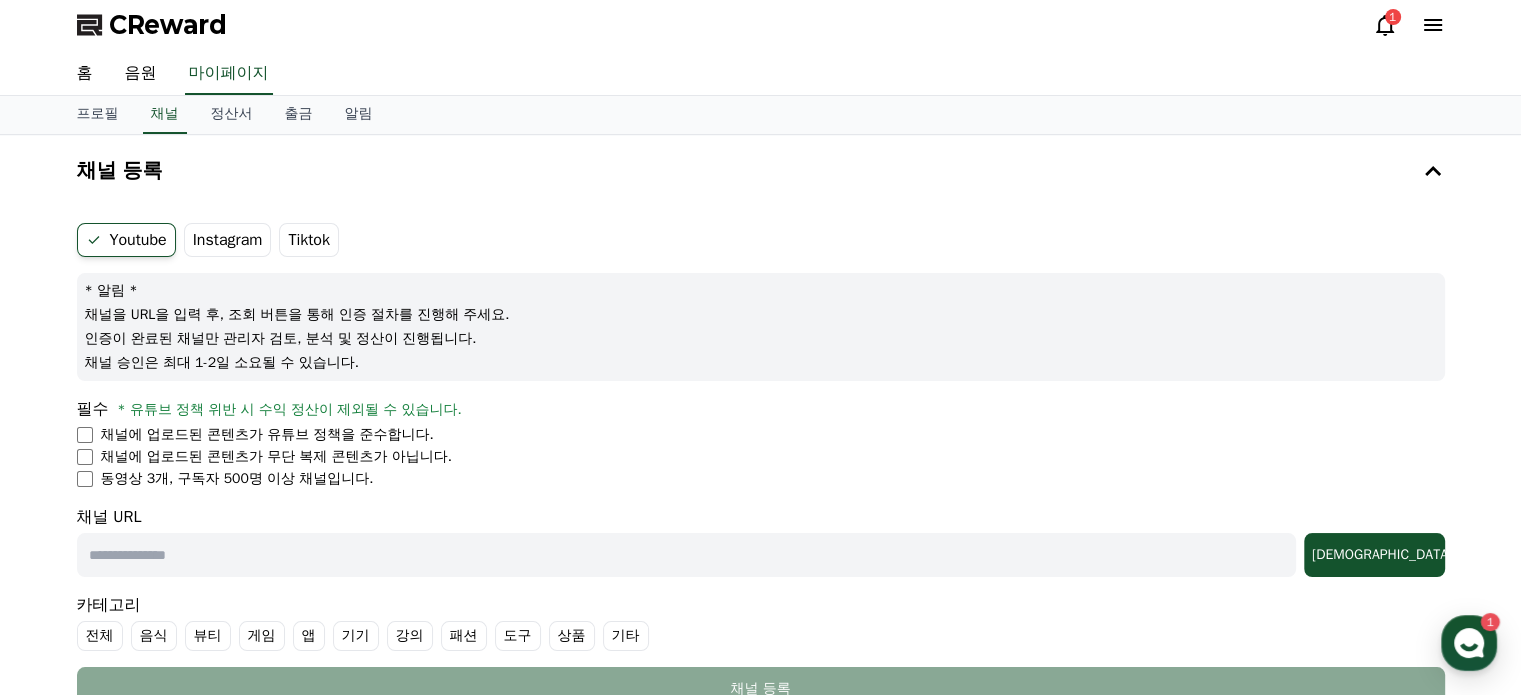 scroll, scrollTop: 0, scrollLeft: 0, axis: both 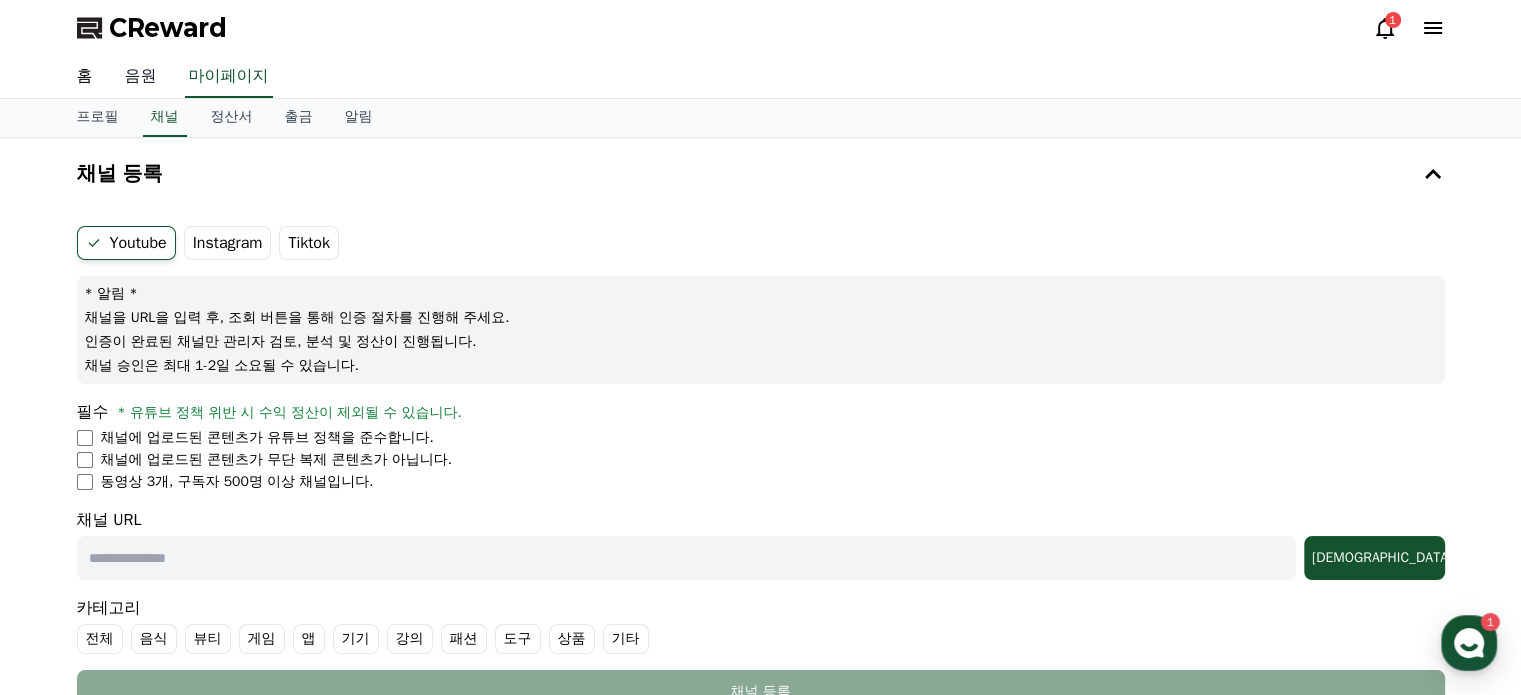 click on "음원" at bounding box center (141, 77) 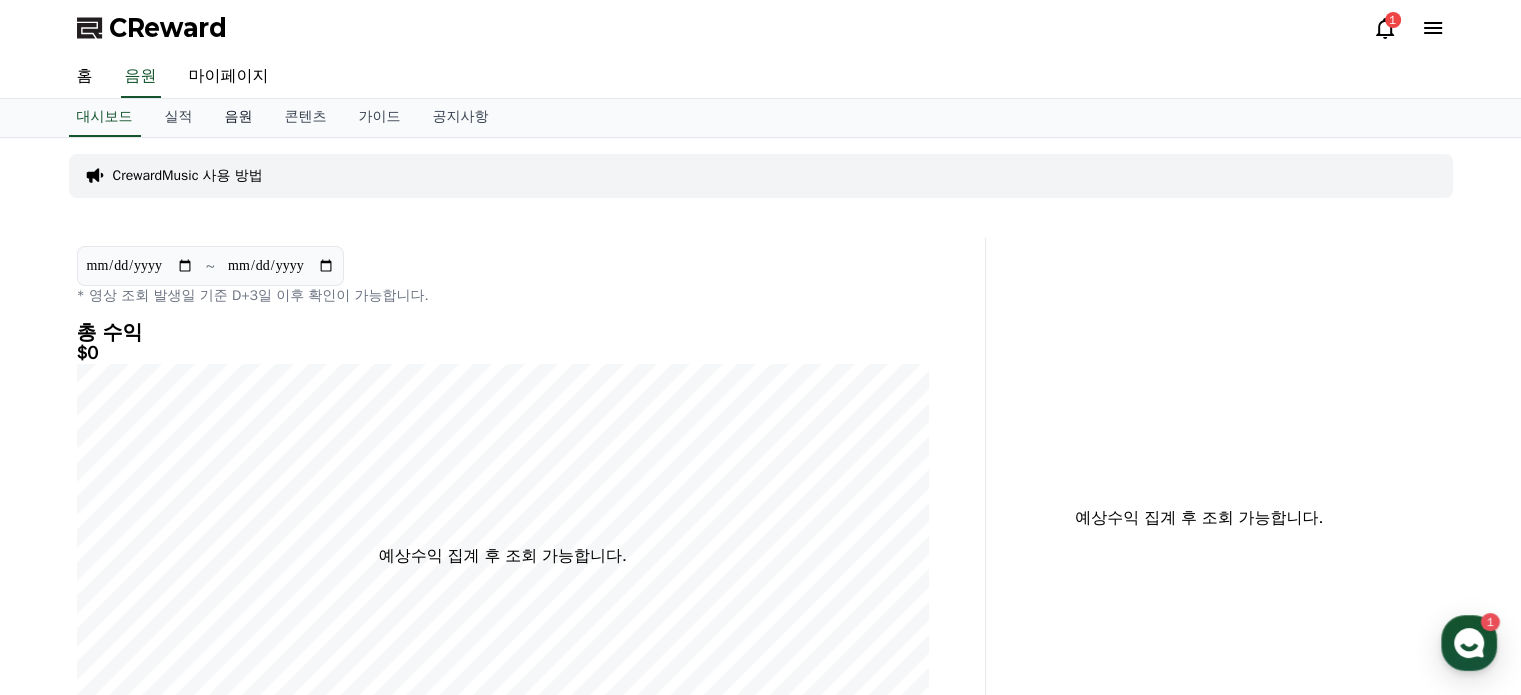 click on "음원" at bounding box center (239, 118) 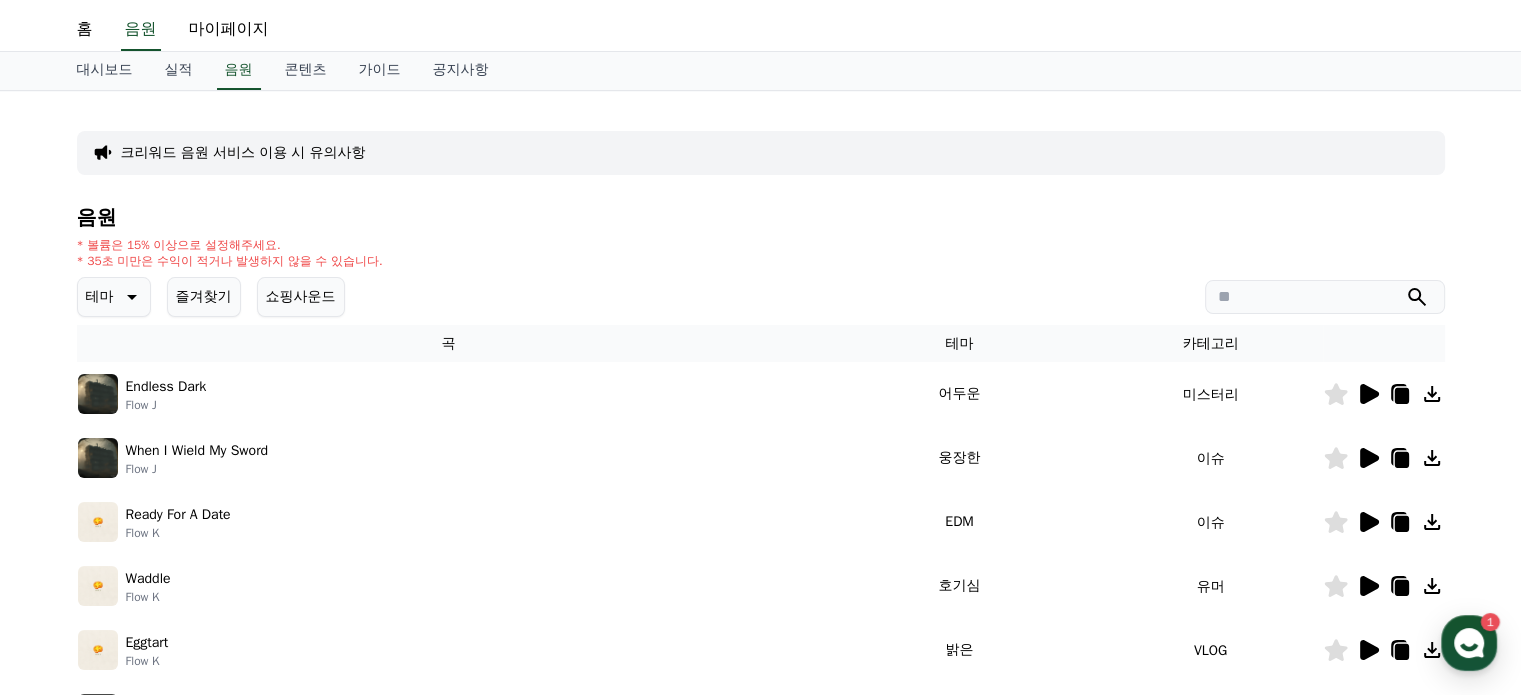 scroll, scrollTop: 0, scrollLeft: 0, axis: both 